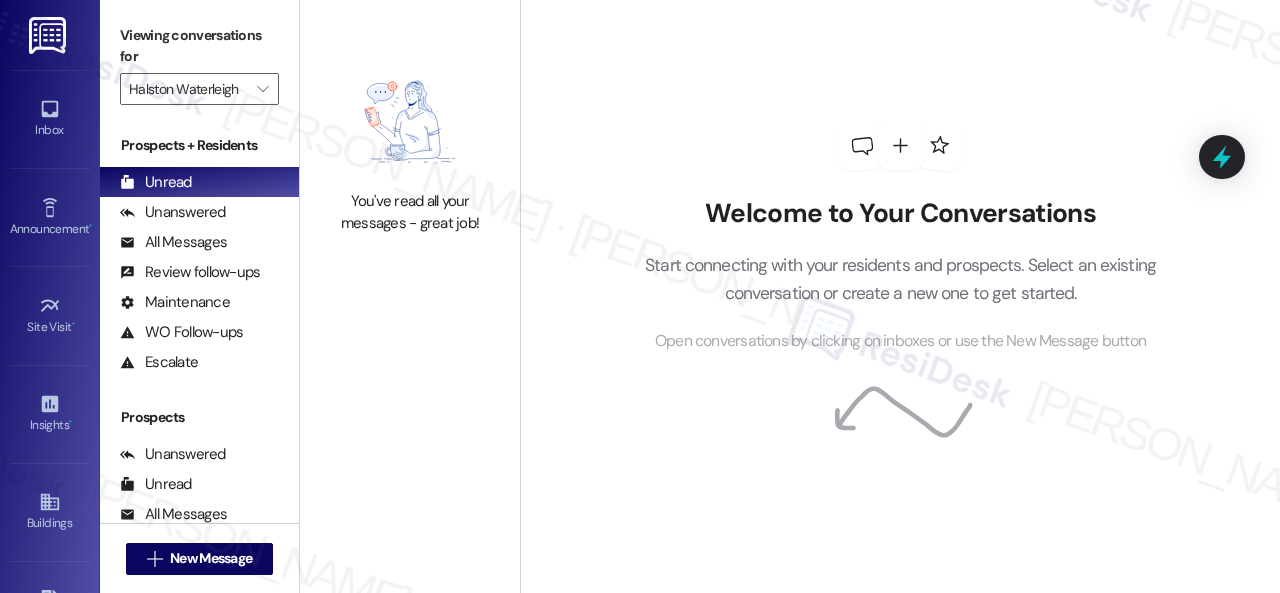 click on "" at bounding box center [262, 89] 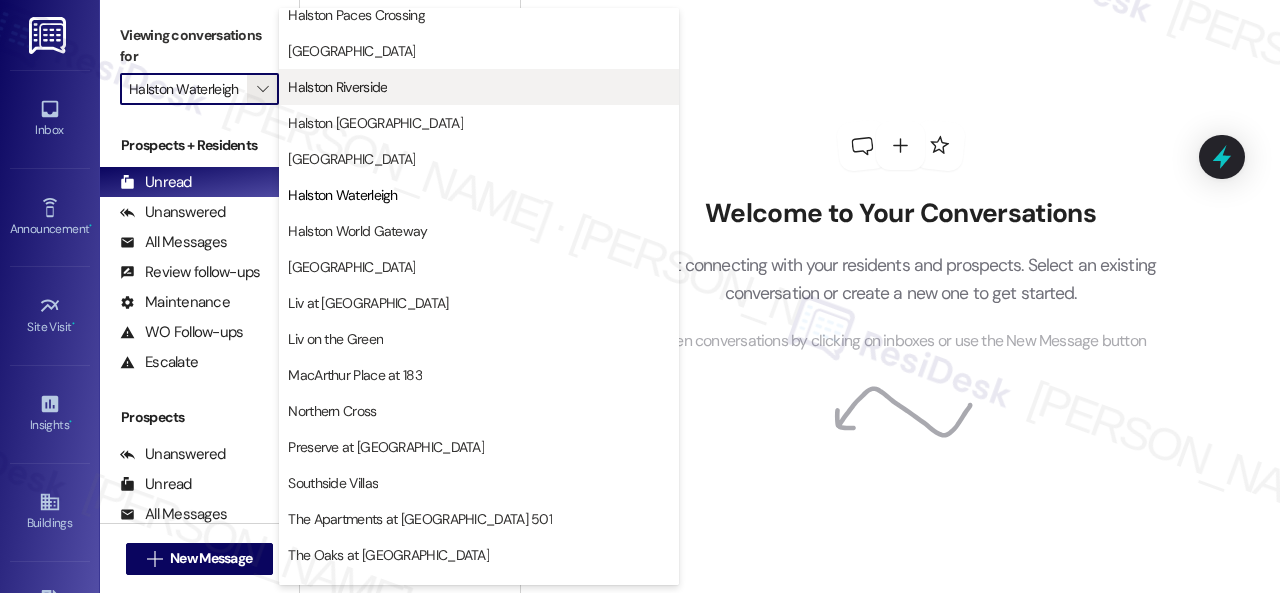scroll, scrollTop: 864, scrollLeft: 0, axis: vertical 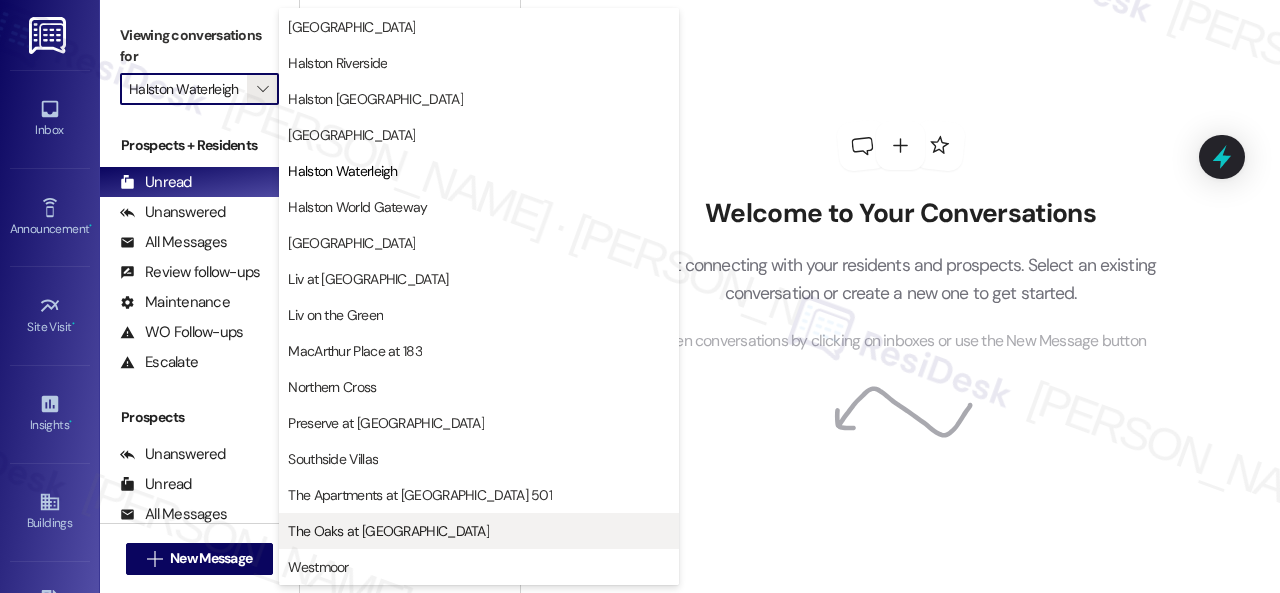 click on "The Oaks at [GEOGRAPHIC_DATA]" at bounding box center [388, 531] 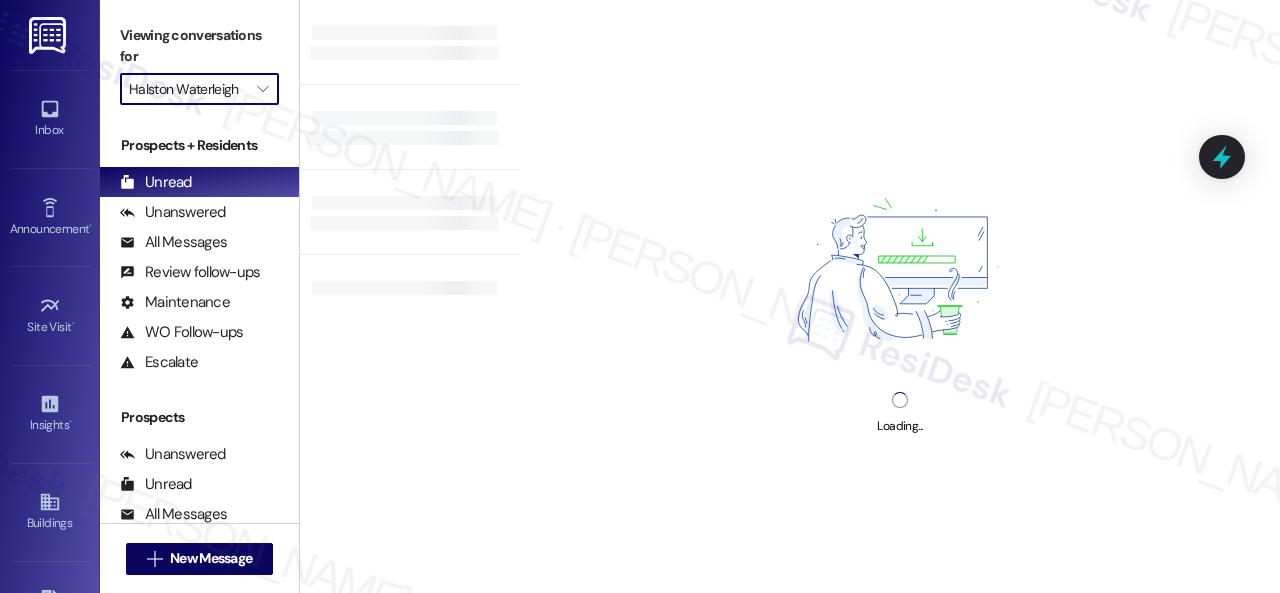 type on "The Oaks at [GEOGRAPHIC_DATA]" 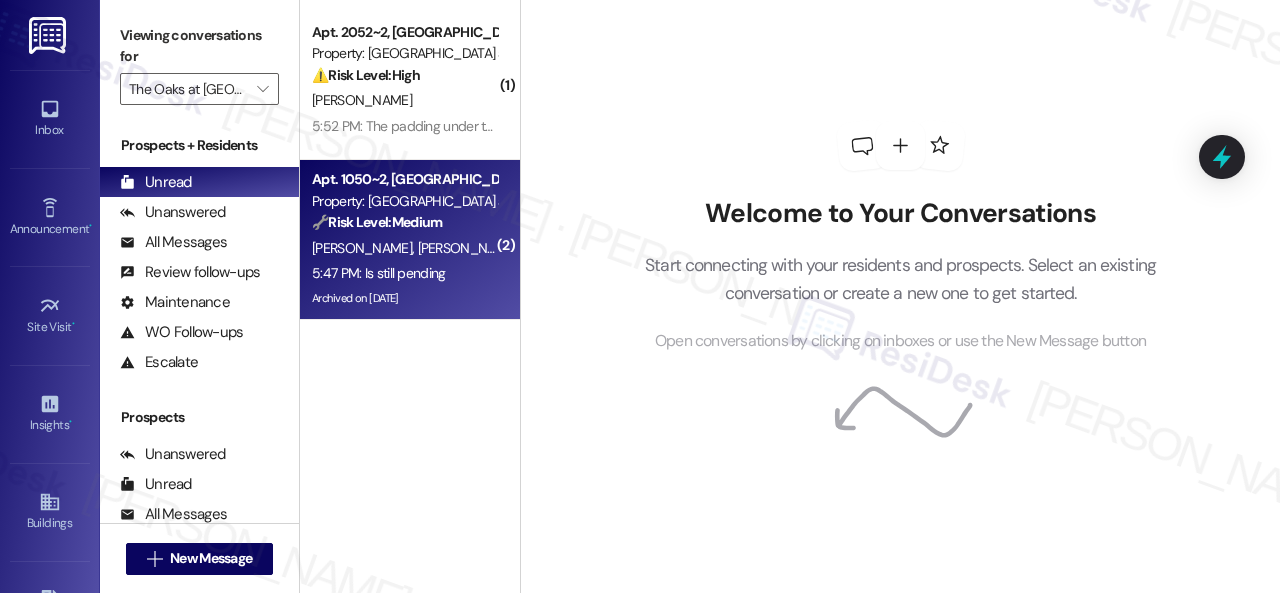 click on "S. Sisodia T. Ainala" at bounding box center (404, 248) 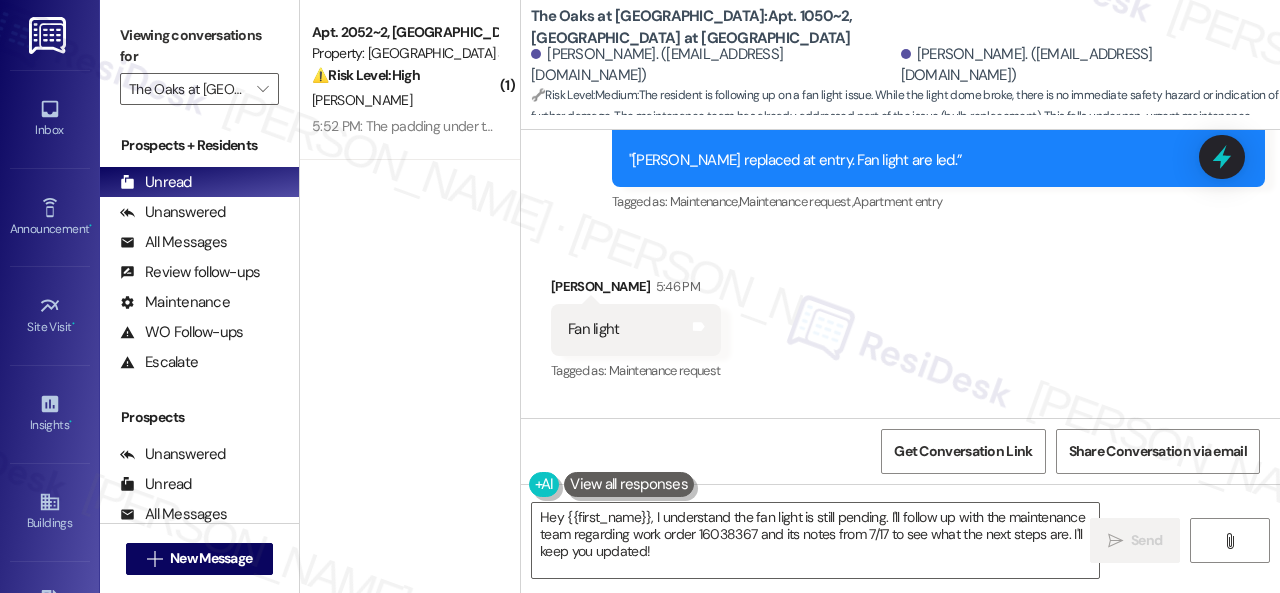 scroll, scrollTop: 8294, scrollLeft: 0, axis: vertical 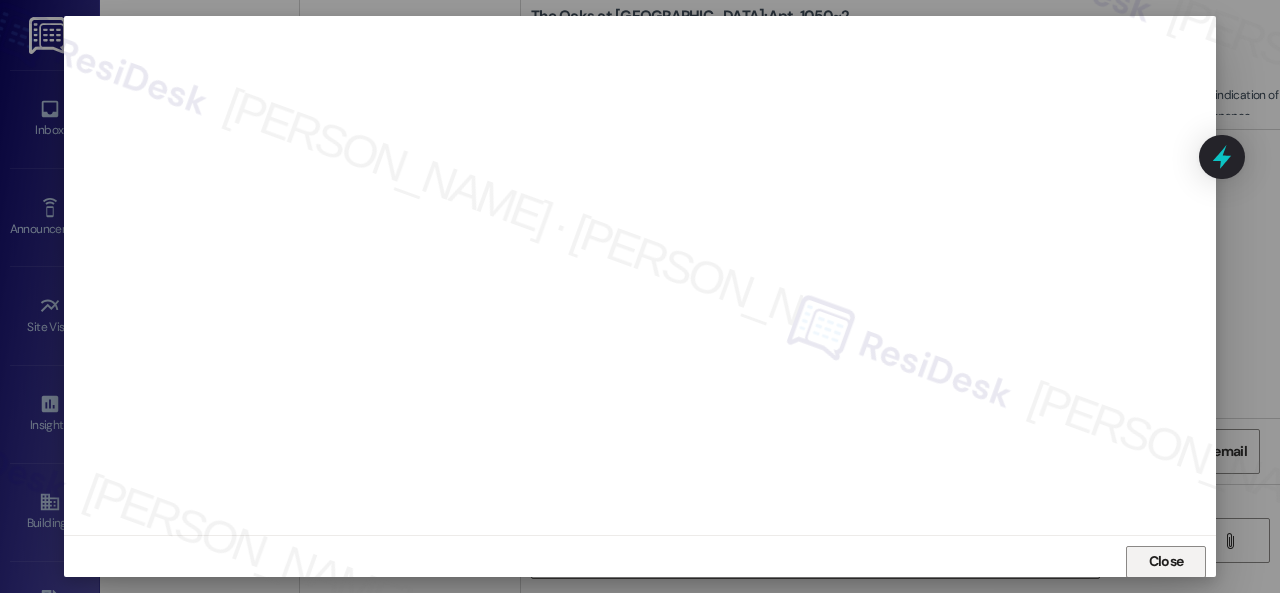 click on "Close" at bounding box center [1166, 561] 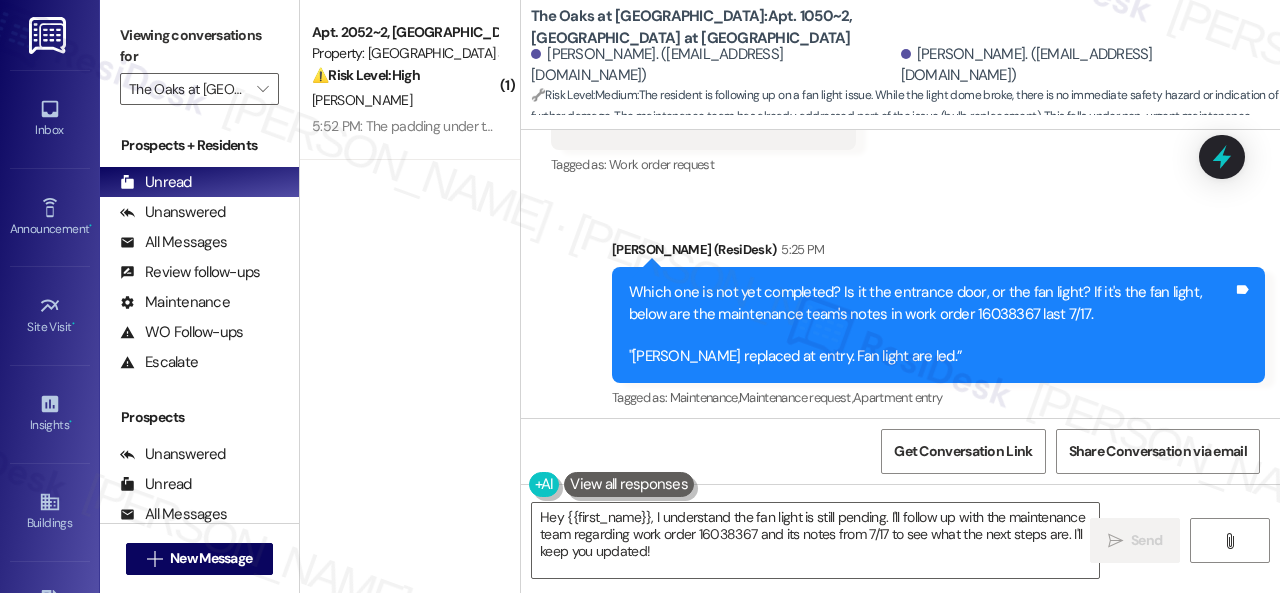 scroll, scrollTop: 7994, scrollLeft: 0, axis: vertical 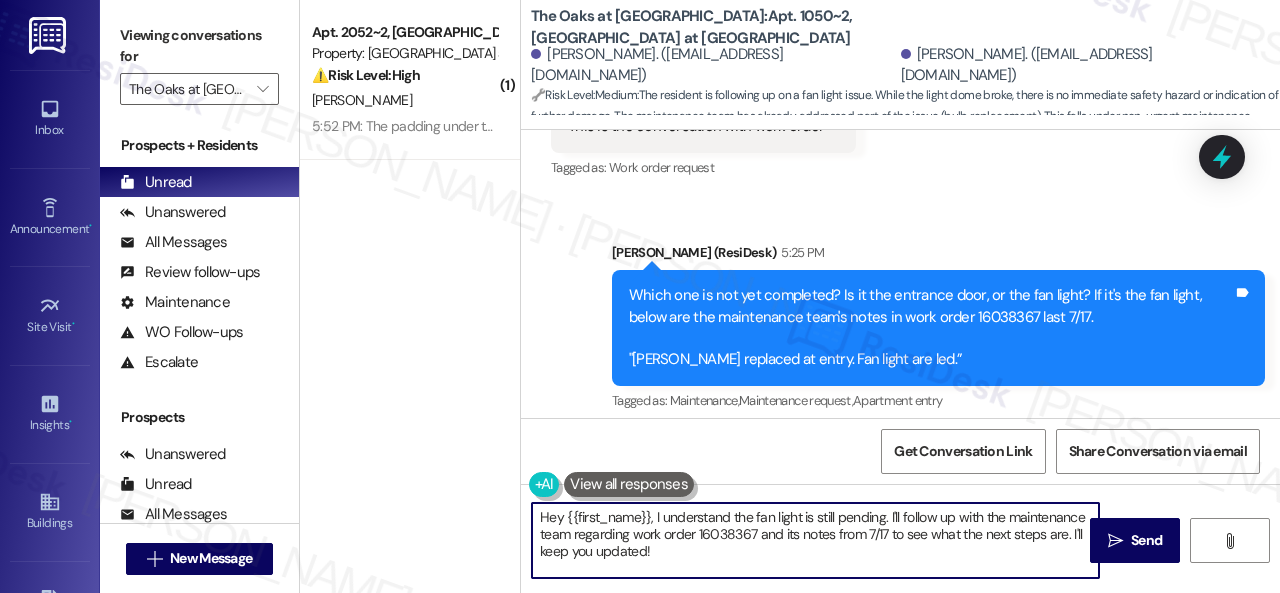 drag, startPoint x: 674, startPoint y: 561, endPoint x: 633, endPoint y: 357, distance: 208.07932 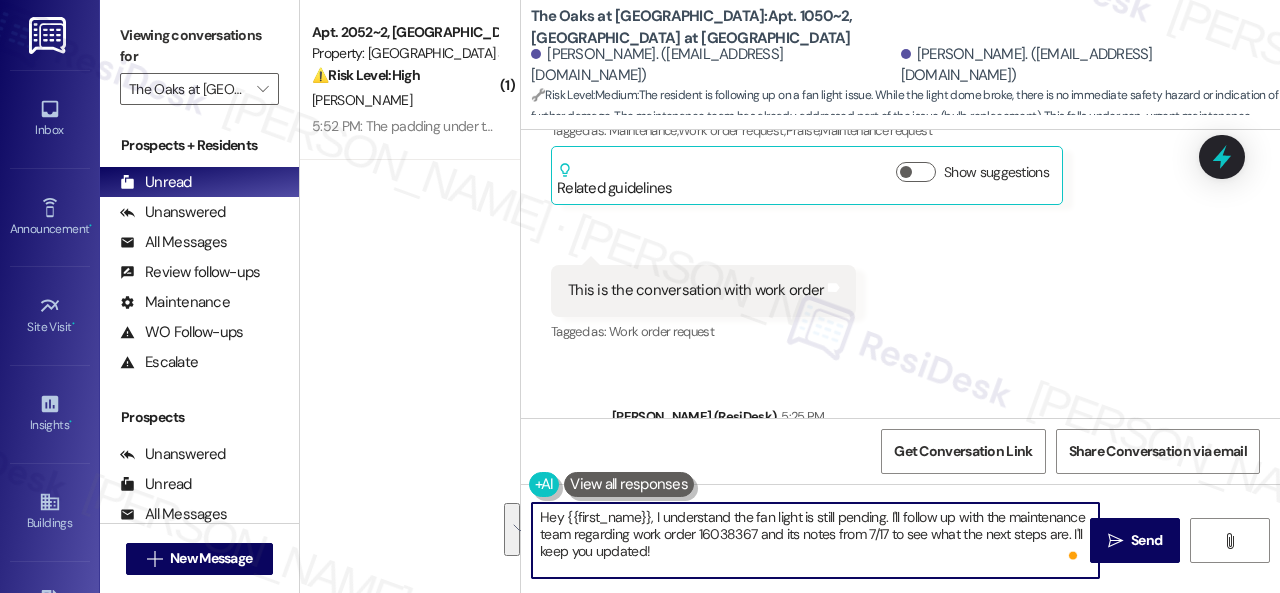 scroll, scrollTop: 8094, scrollLeft: 0, axis: vertical 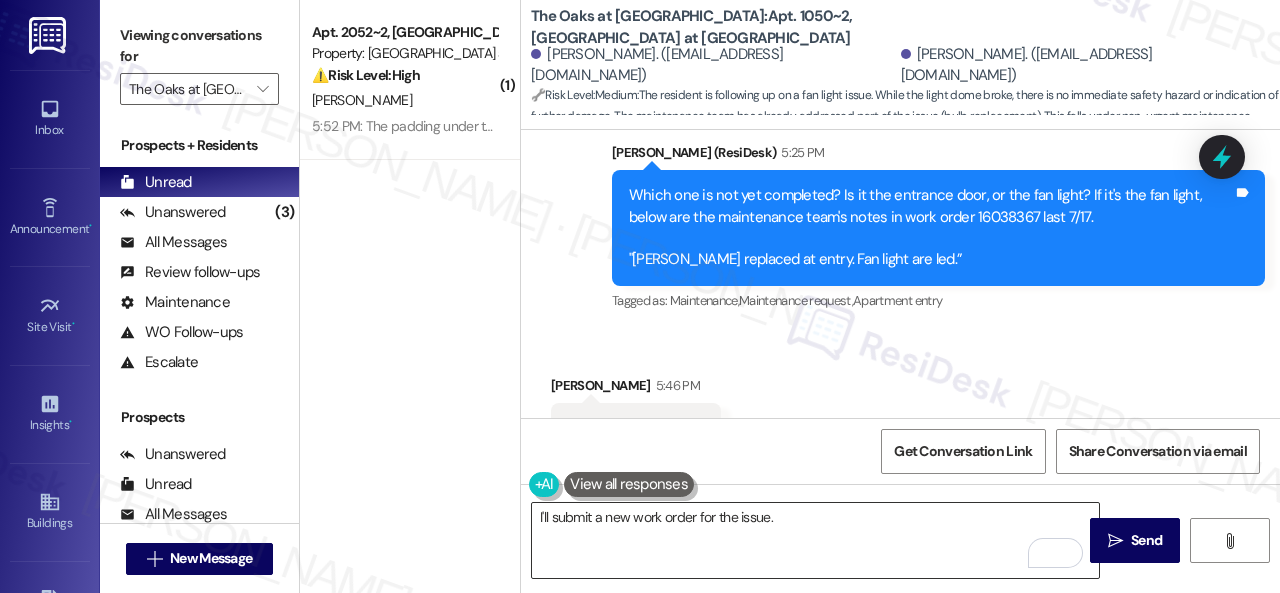 click on "I'll submit a new work order for the issue." at bounding box center (815, 540) 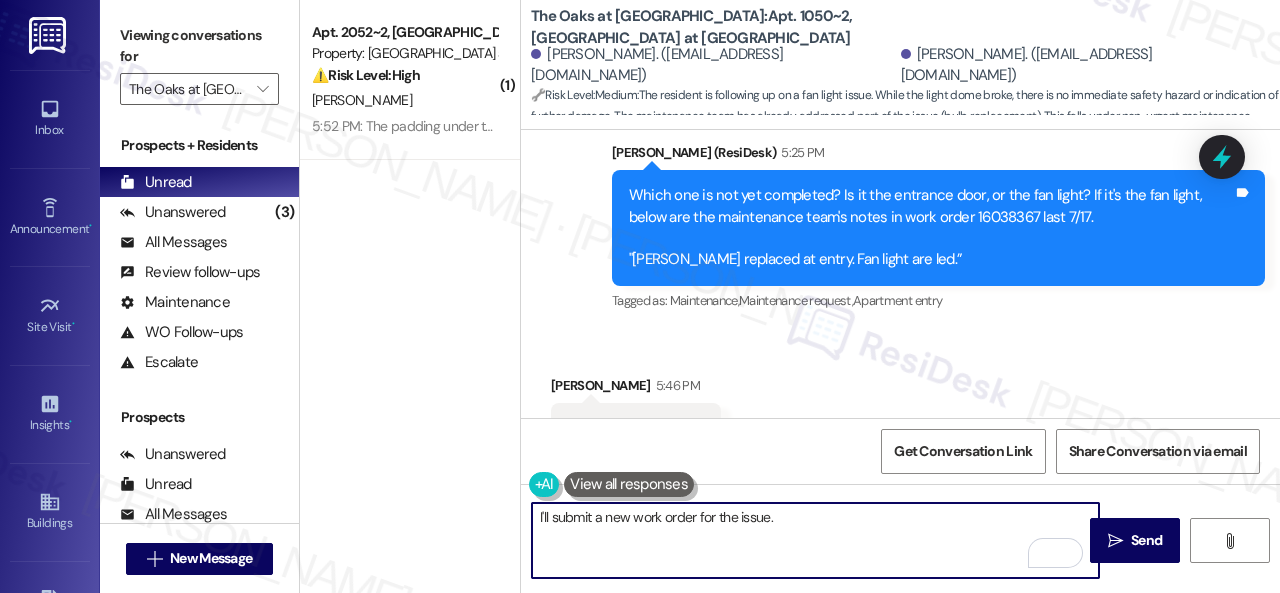 paste on "Please provide more detailed information about the problem. Any specific details, like the location or photos, would be helpful." 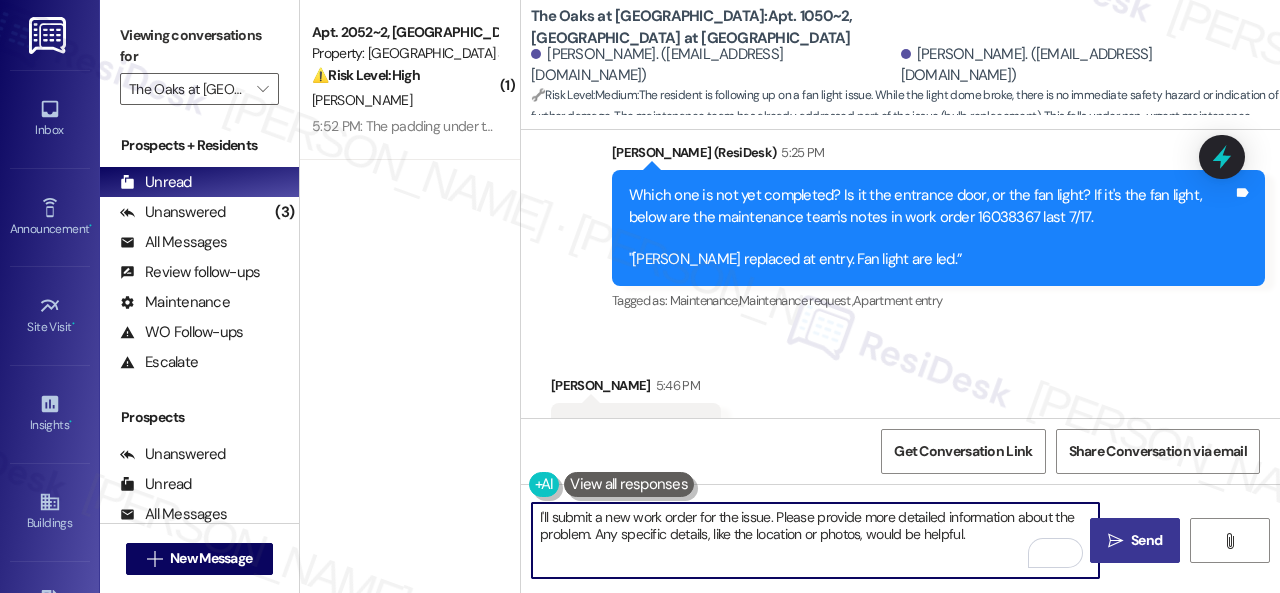 type on "I'll submit a new work order for the issue. Please provide more detailed information about the problem. Any specific details, like the location or photos, would be helpful." 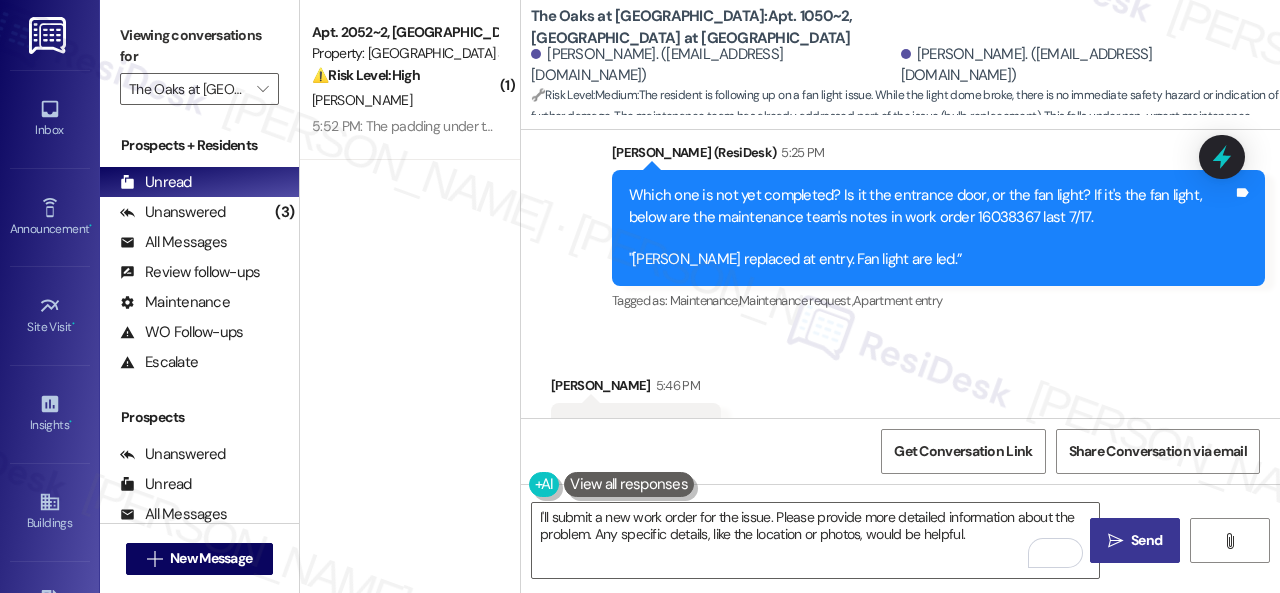 click on " Send" at bounding box center (1135, 540) 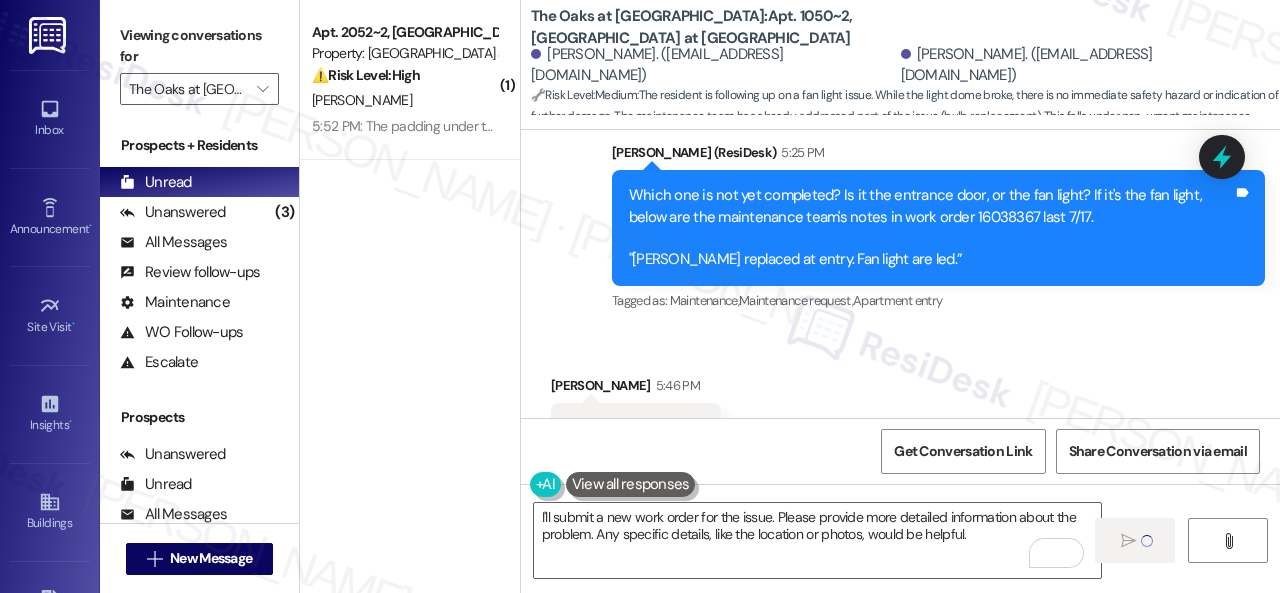 type 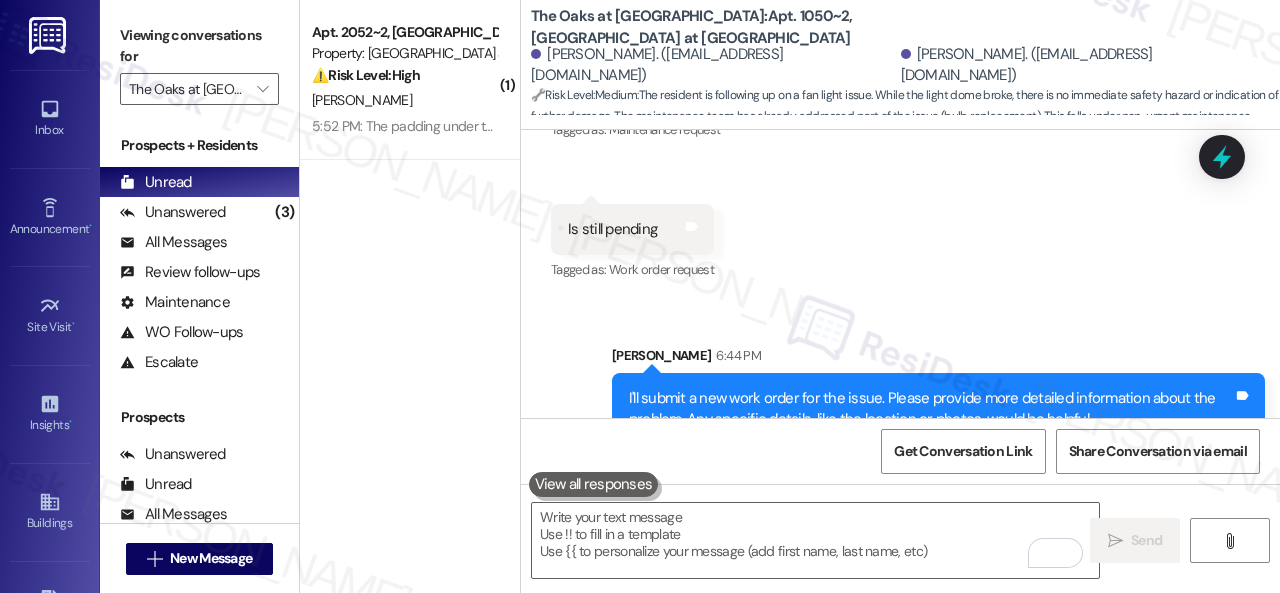 scroll, scrollTop: 8455, scrollLeft: 0, axis: vertical 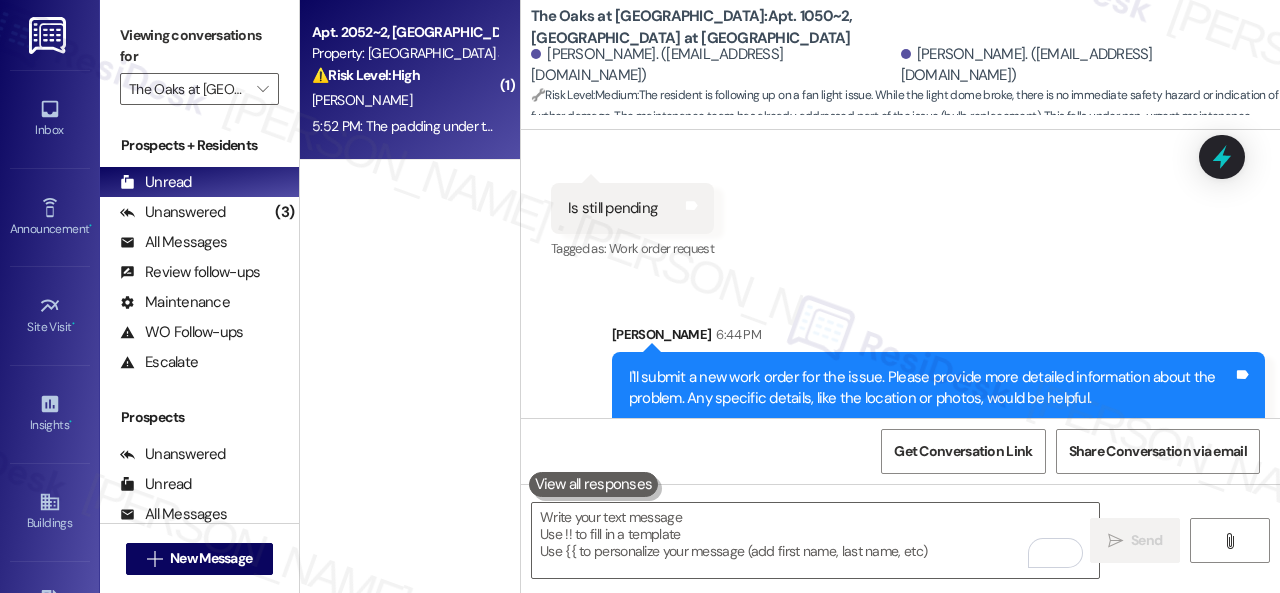 click on "[PERSON_NAME]" at bounding box center [404, 100] 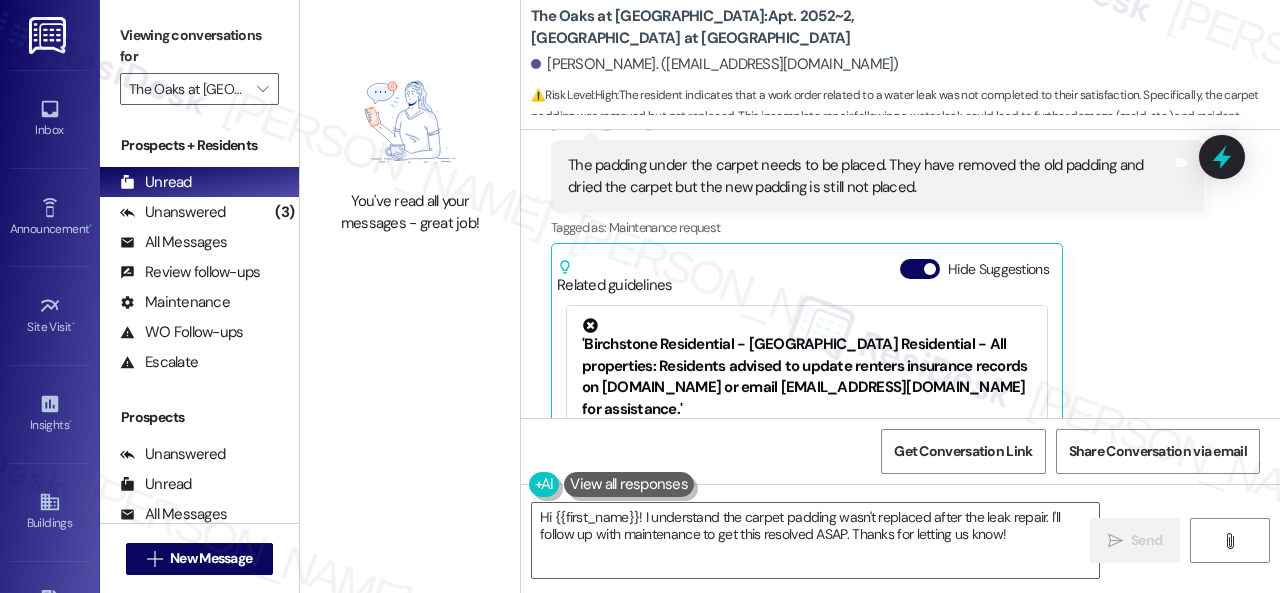 scroll, scrollTop: 8121, scrollLeft: 0, axis: vertical 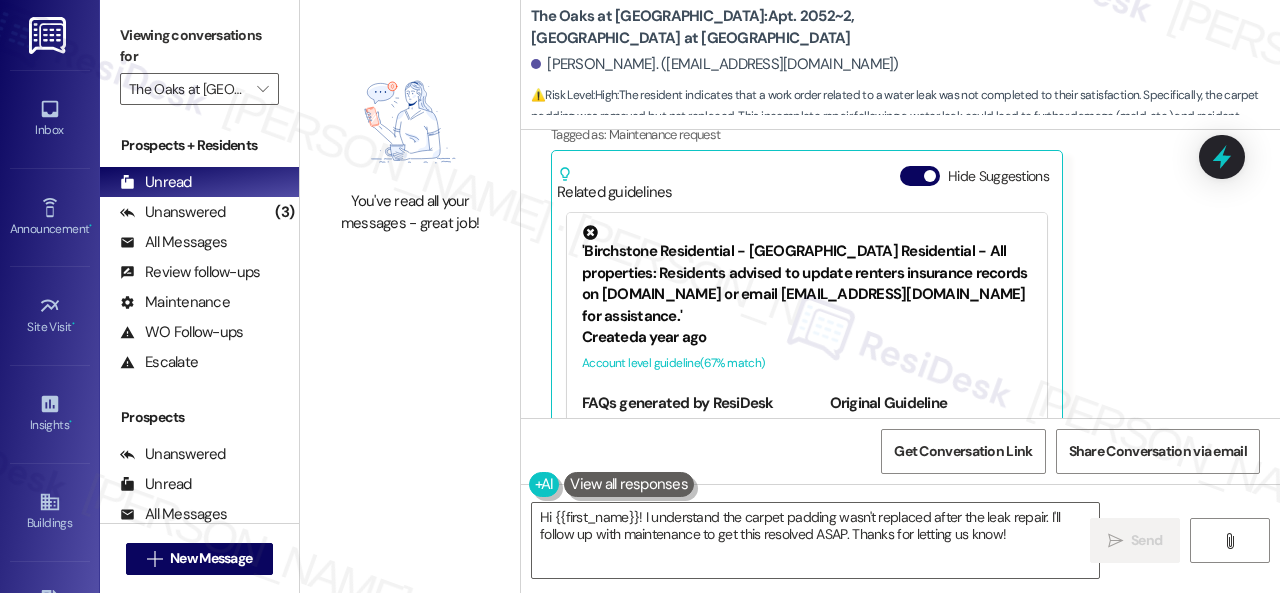 click on "Nupur Roychowdhury 5:52 PM The padding under the carpet needs to be placed. They have removed the old padding and dried the carpet but the new padding is still not placed.  Tags and notes Tagged as:   Maintenance request Click to highlight conversations about Maintenance request  Related guidelines Hide Suggestions 'Birchstone Residential - Birchstone Residential - All properties: Residents advised to update renters insurance records on Portal.ConfirmInsurance.com or email Birchstone@ConfirmInsurance.com for assistance.' Created  a year ago Account level guideline  ( 67 % match) FAQs generated by ResiDesk AI How can I update my renters insurance records? You can visit Portal.ConfirmInsurance.com to update your records or email Birchstone@ConfirmInsurance.com for assistance. What if I don't have renters insurance? Our records do not indicate we have proper documentation of your renters insurance. You will need to provide proof of renters insurance to avoid the damage waiver (insurance charge). http://res.cl…" at bounding box center (877, 233) 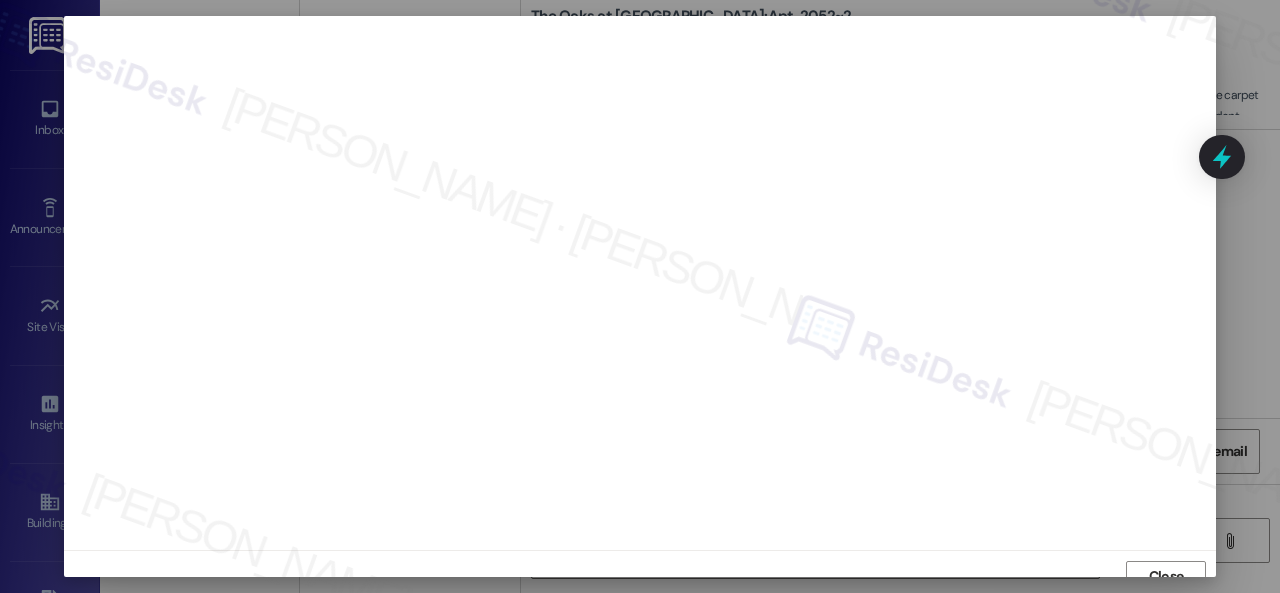 scroll, scrollTop: 15, scrollLeft: 0, axis: vertical 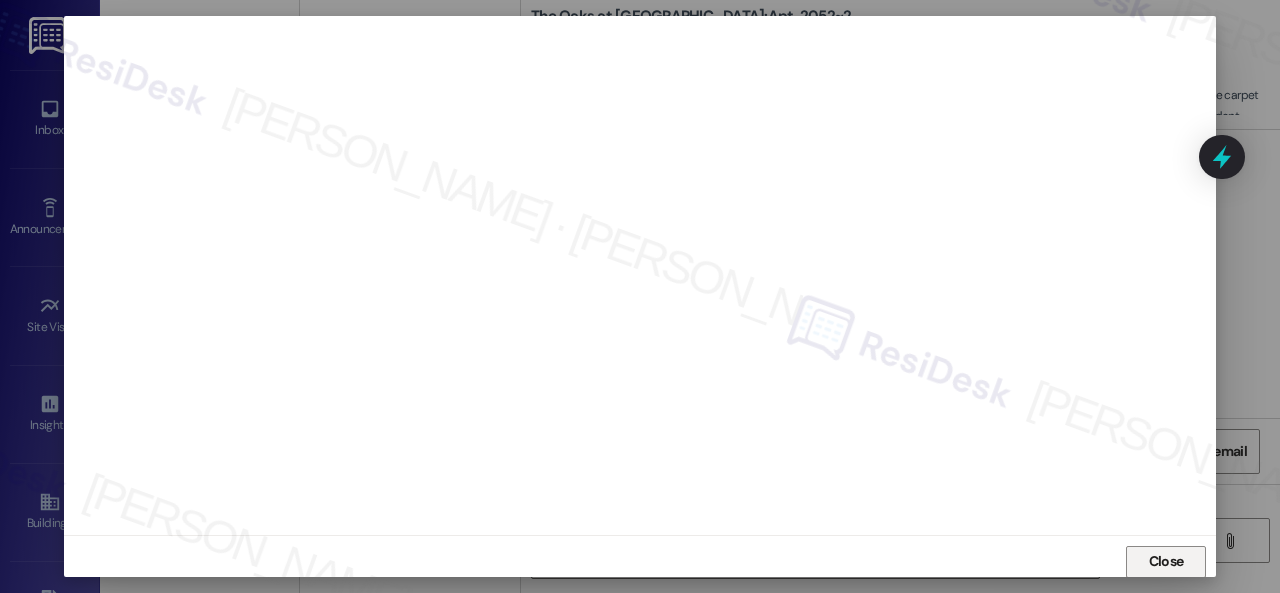 click on "Close" at bounding box center [1166, 562] 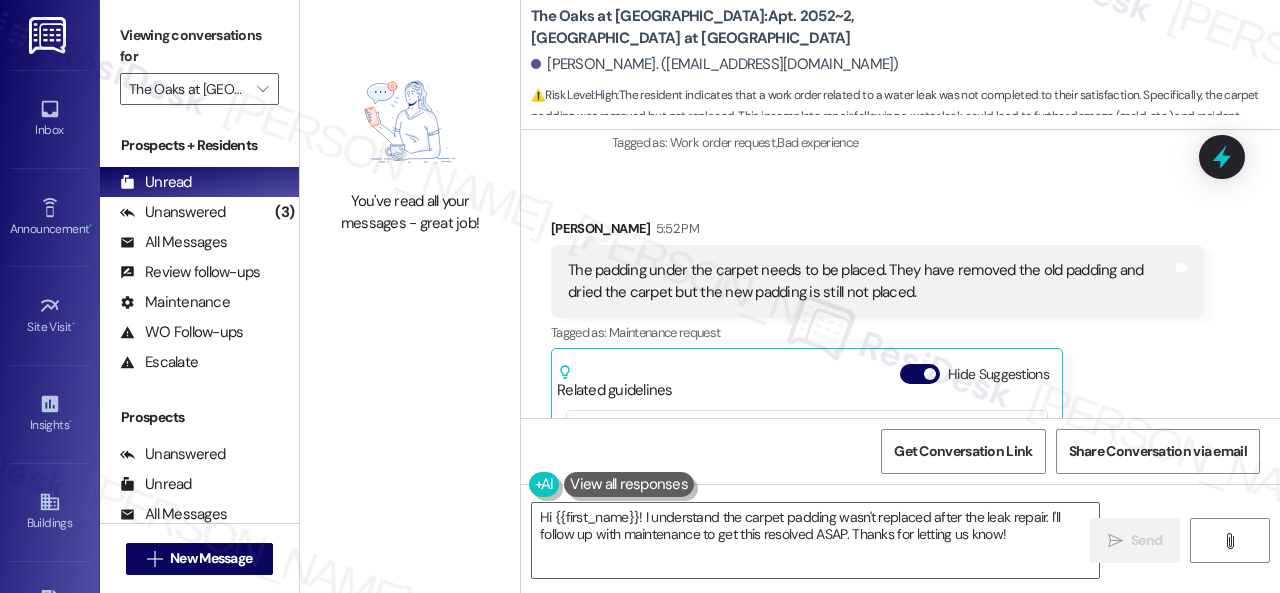 scroll, scrollTop: 7921, scrollLeft: 0, axis: vertical 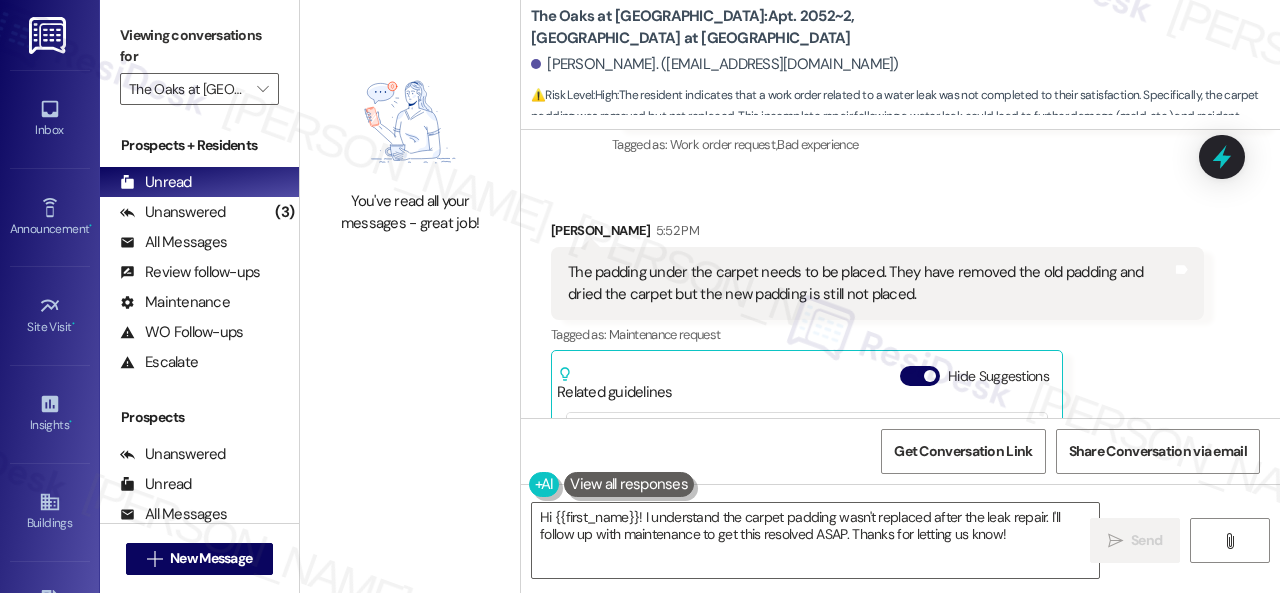 click on "Nupur Roychowdhury 5:52 PM The padding under the carpet needs to be placed. They have removed the old padding and dried the carpet but the new padding is still not placed.  Tags and notes Tagged as:   Maintenance request Click to highlight conversations about Maintenance request  Related guidelines Hide Suggestions 'Birchstone Residential - Birchstone Residential - All properties: Residents advised to update renters insurance records on Portal.ConfirmInsurance.com or email Birchstone@ConfirmInsurance.com for assistance.' Created  a year ago Account level guideline  ( 67 % match) FAQs generated by ResiDesk AI How can I update my renters insurance records? You can visit Portal.ConfirmInsurance.com to update your records or email Birchstone@ConfirmInsurance.com for assistance. What if I don't have renters insurance? Our records do not indicate we have proper documentation of your renters insurance. You will need to provide proof of renters insurance to avoid the damage waiver (insurance charge). http://res.cl…" at bounding box center [877, 433] 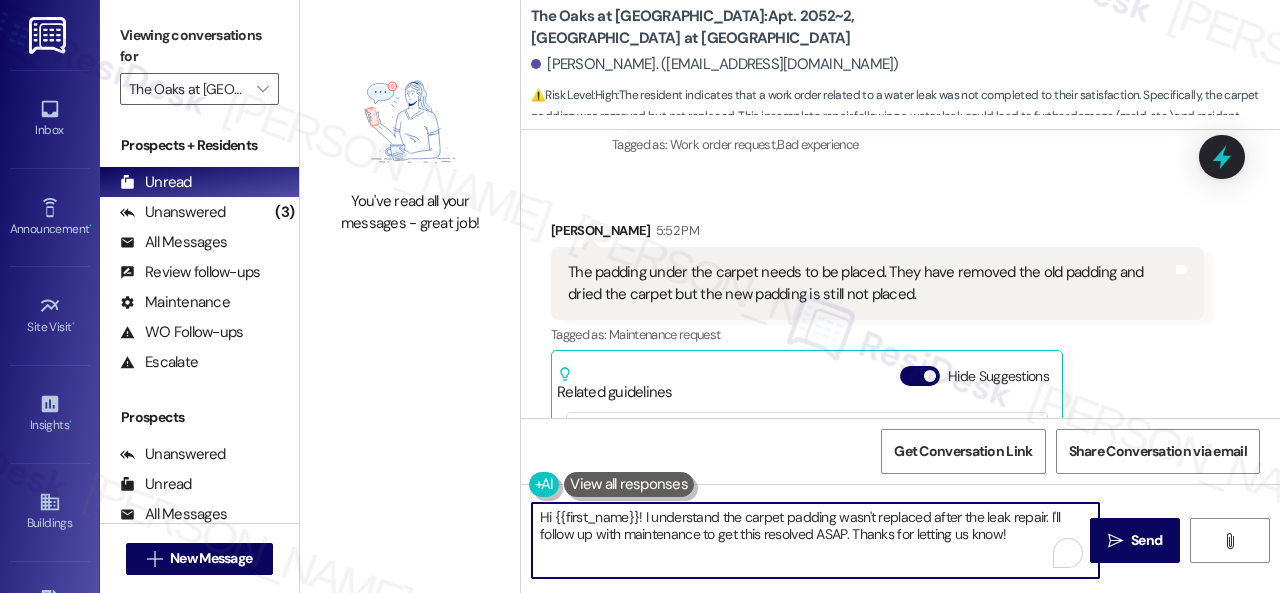 drag, startPoint x: 1045, startPoint y: 515, endPoint x: 1053, endPoint y: 541, distance: 27.202942 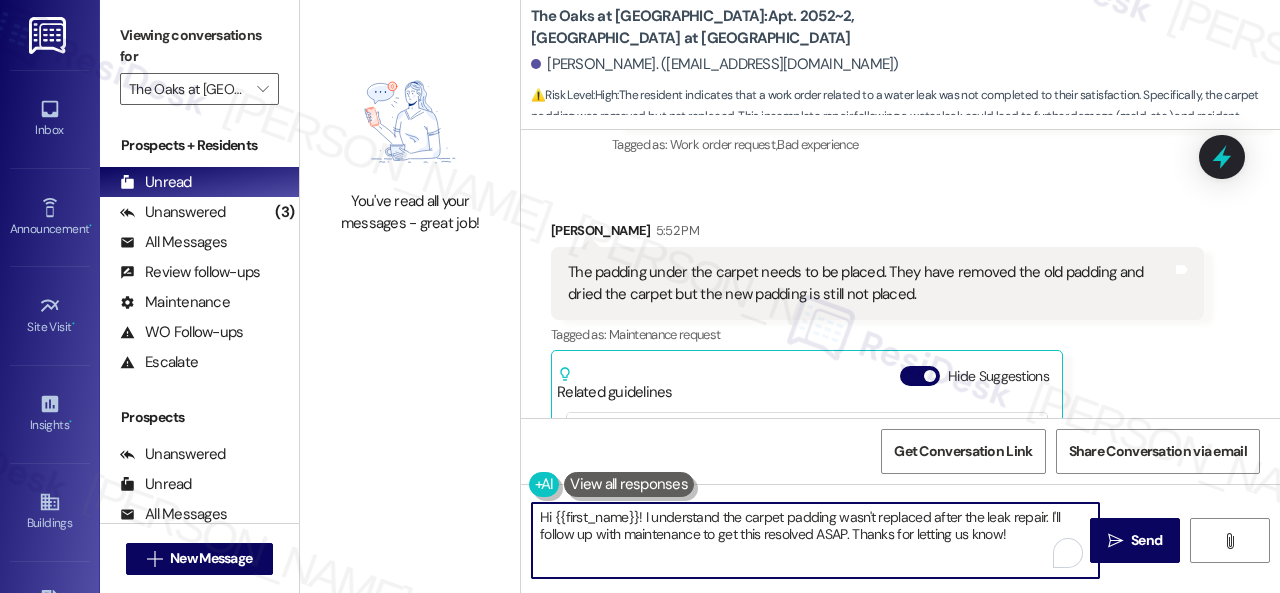 click on "Hi {{first_name}}! I understand the carpet padding wasn't replaced after the leak repair. I'll follow up with maintenance to get this resolved ASAP. Thanks for letting us know!" at bounding box center (815, 540) 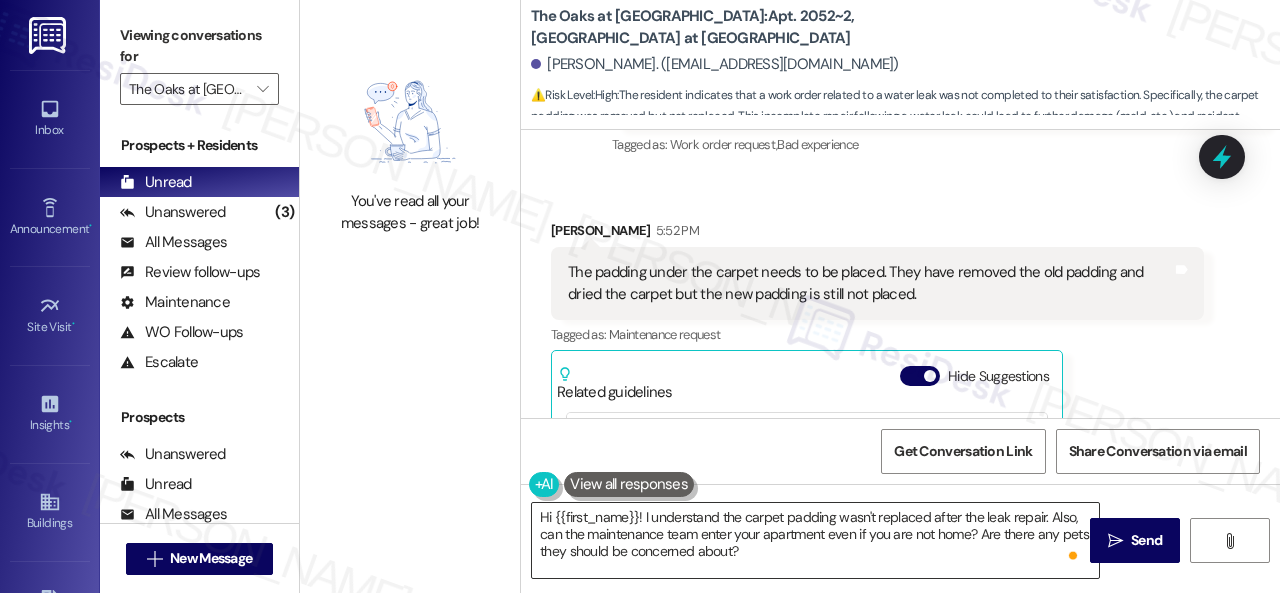 click on "Hi {{first_name}}! I understand the carpet padding wasn't replaced after the leak repair. Also, can the maintenance team enter your apartment even if you are not home? Are there any pets they should be concerned about?" at bounding box center [815, 540] 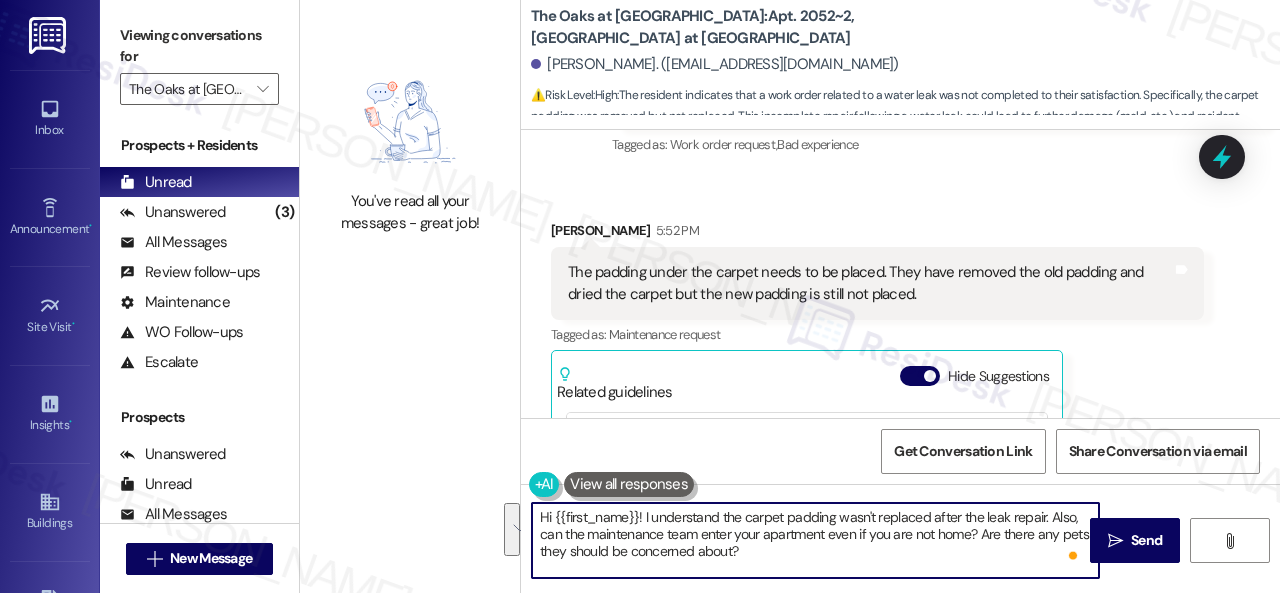 scroll, scrollTop: 6, scrollLeft: 0, axis: vertical 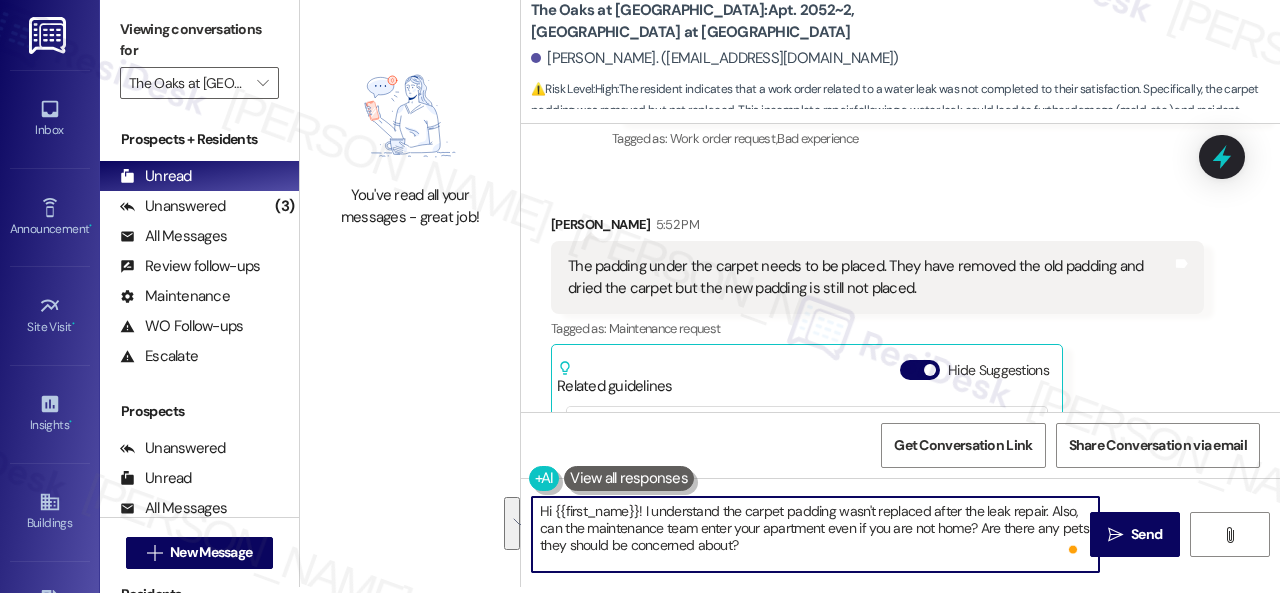 drag, startPoint x: 1049, startPoint y: 517, endPoint x: 1053, endPoint y: 590, distance: 73.109505 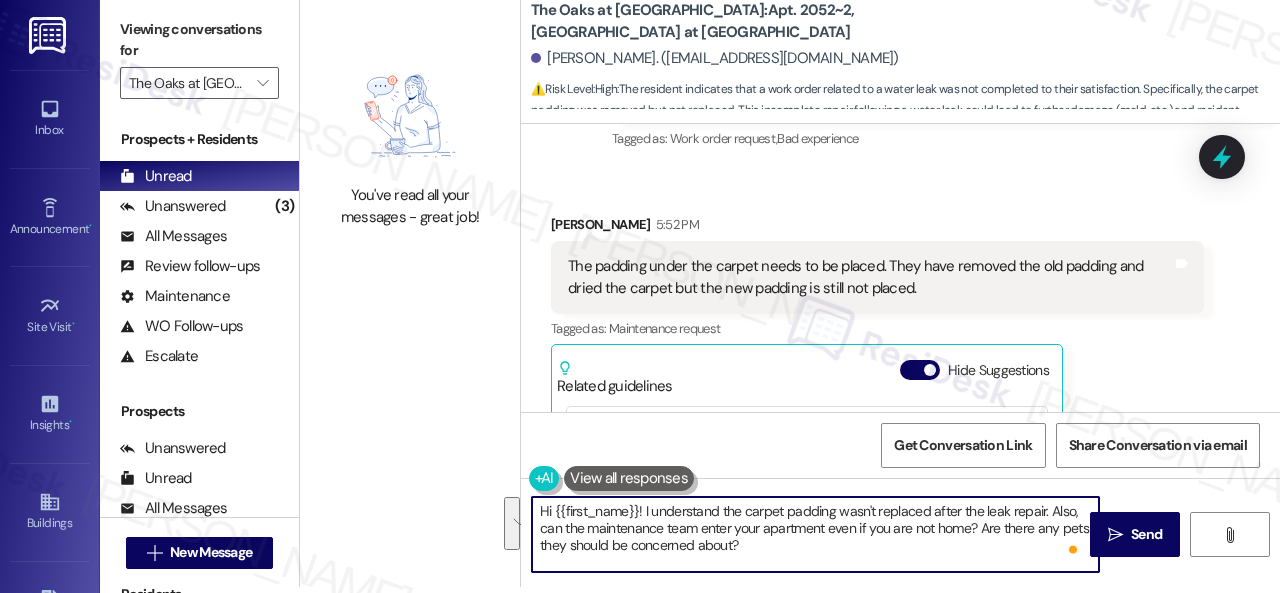 click on "Viewing conversations for The Oaks at Valley Ranch  Prospects + Residents Unread (0) Unread: Any message you haven't read yet will show up here Unanswered (3) Unanswered: ResiDesk identifies open questions and unanswered conversations so you can respond to them. All Messages (undefined) All Messages: This is your inbox. All of your tenant messages will show up here. Review follow-ups (undefined) Review follow-ups: ResiDesk identifies open review candidates and conversations so you can respond to them. Maintenance (undefined) Maintenance: ResiDesk identifies conversations around maintenance or work orders from the last 14 days so you can respond to them. WO Follow-ups (undefined) WO Follow-ups: ResiDesk identifies follow-ups around maintenance or work orders from the last 7 days so you can respond to them. Escalate (undefined) Escalate: ResiDesk identifies conversations that need to be escalated to the site team from the last 5 days so you can respond to them. Prospects Unanswered (0) Unread (0) (undefined)" at bounding box center [690, 296] 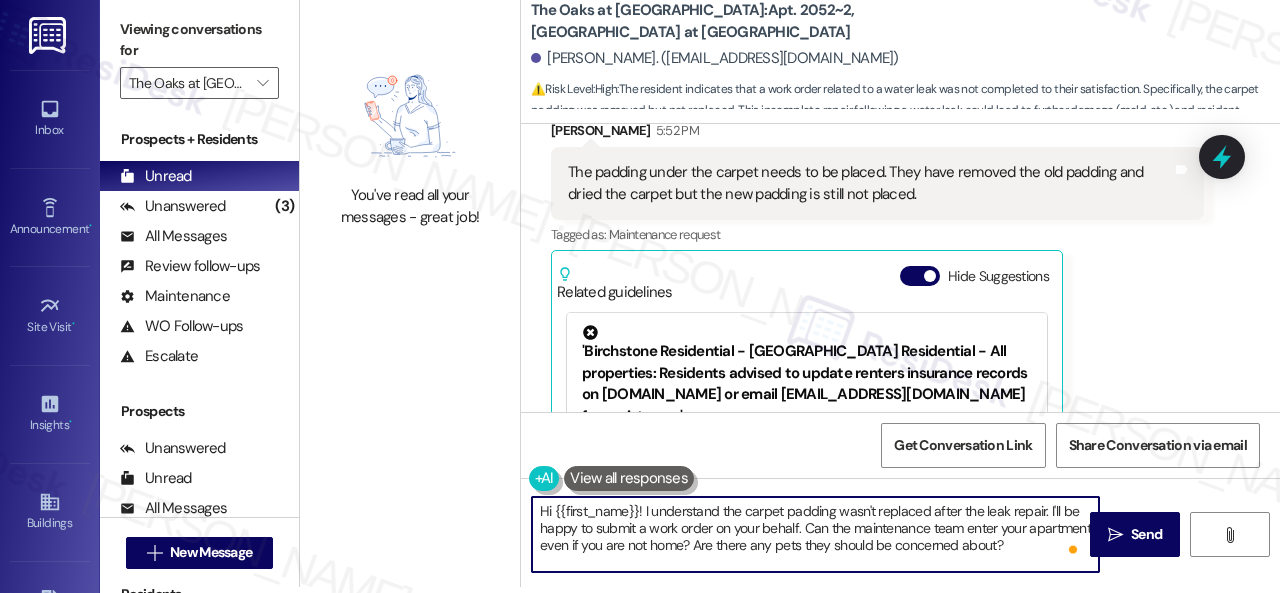 scroll, scrollTop: 8121, scrollLeft: 0, axis: vertical 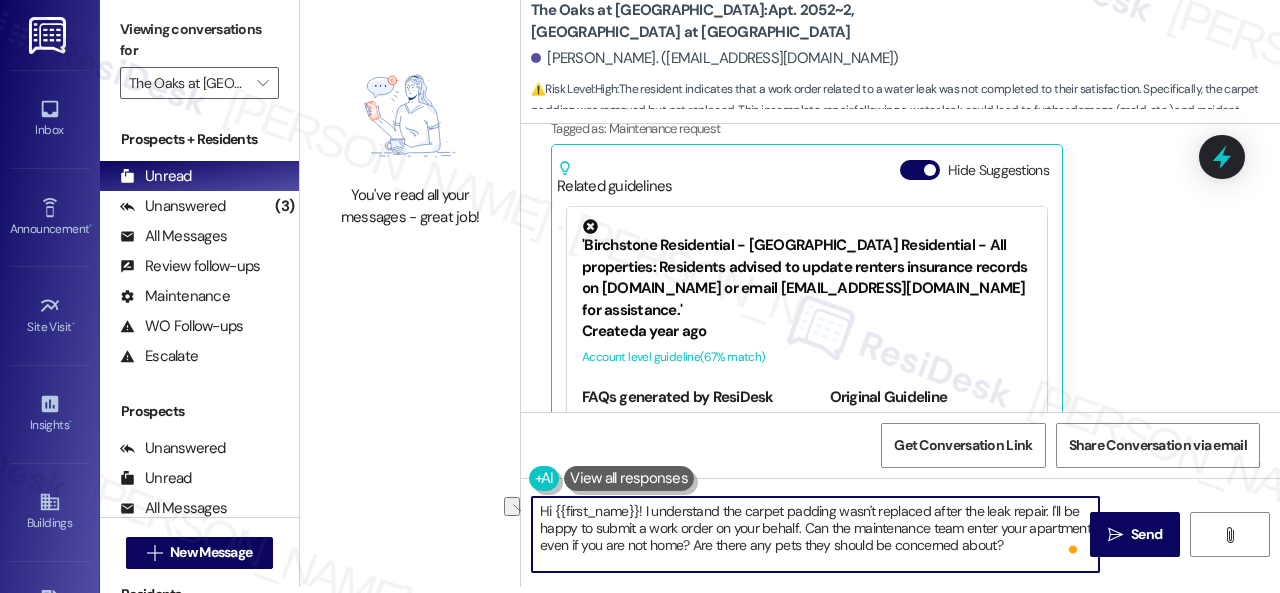 drag, startPoint x: 643, startPoint y: 505, endPoint x: 479, endPoint y: 507, distance: 164.01219 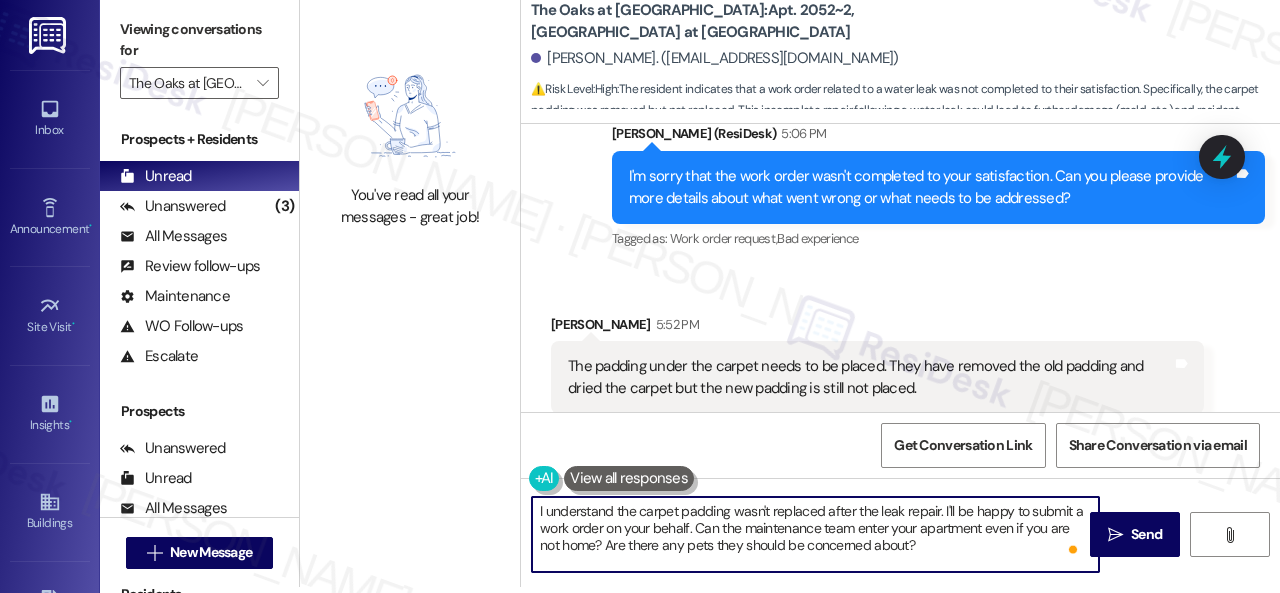 scroll, scrollTop: 7721, scrollLeft: 0, axis: vertical 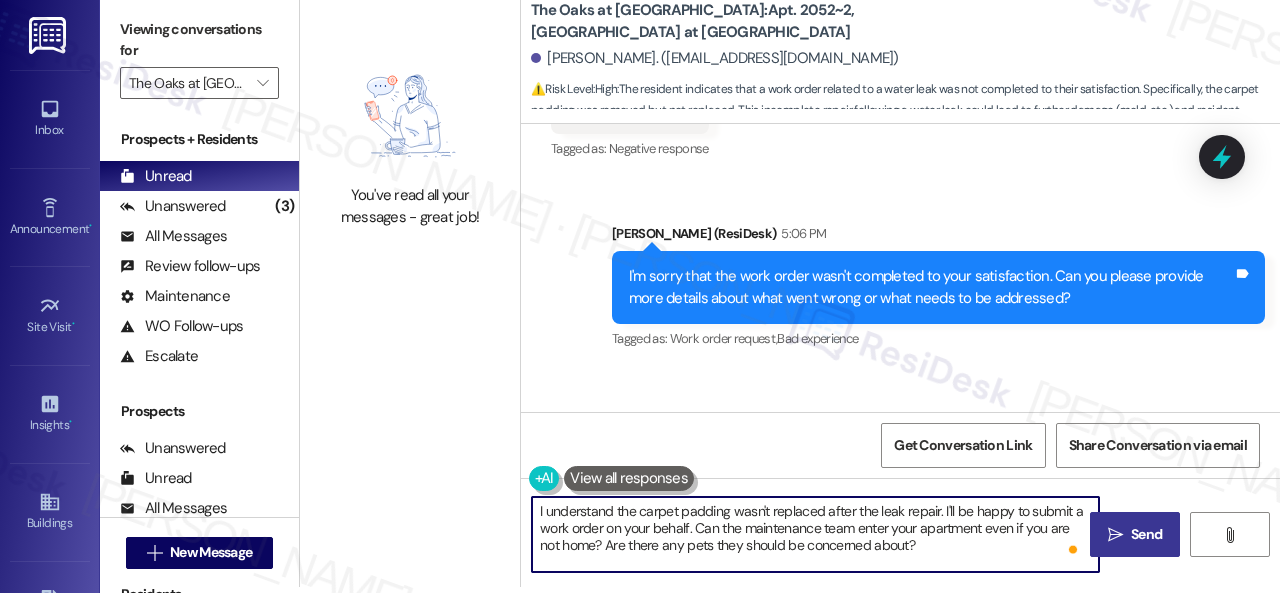 type on "I understand the carpet padding wasn't replaced after the leak repair. I'll be happy to submit a work order on your behalf. Can the maintenance team enter your apartment even if you are not home? Are there any pets they should be concerned about?" 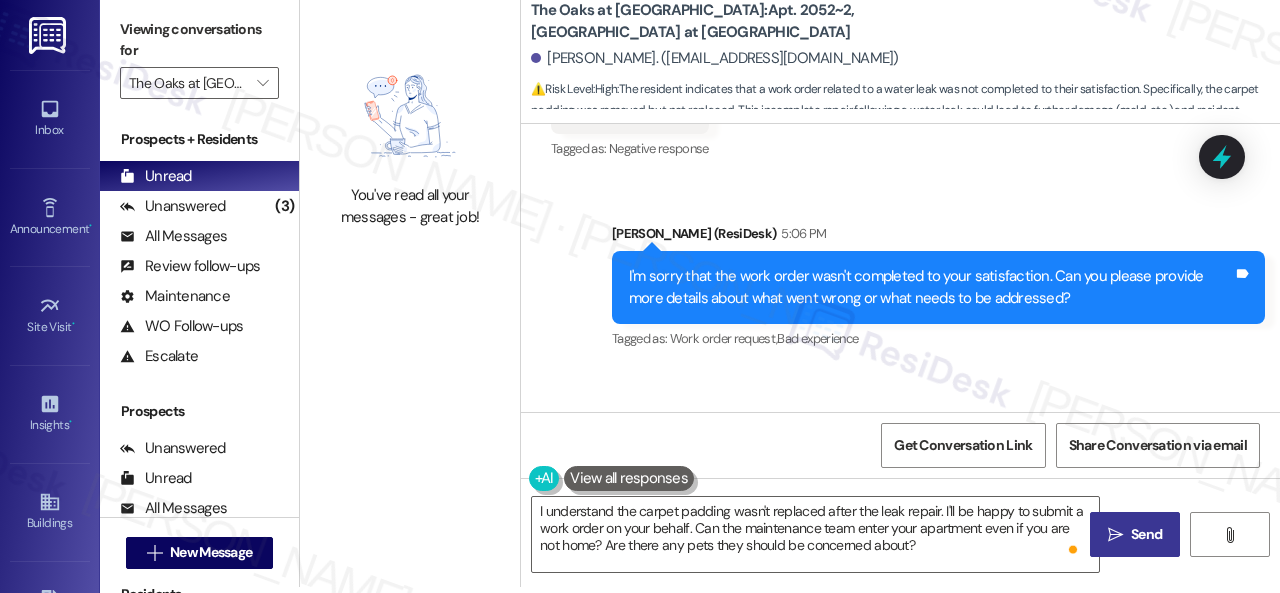 click on "Send" at bounding box center [1146, 534] 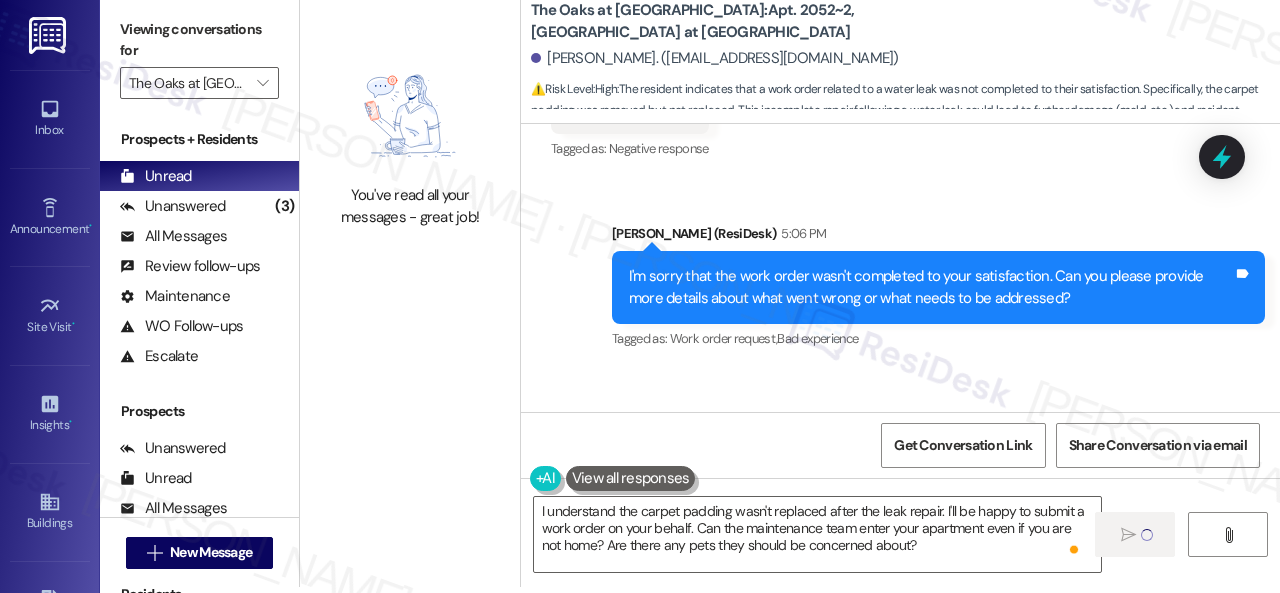 type 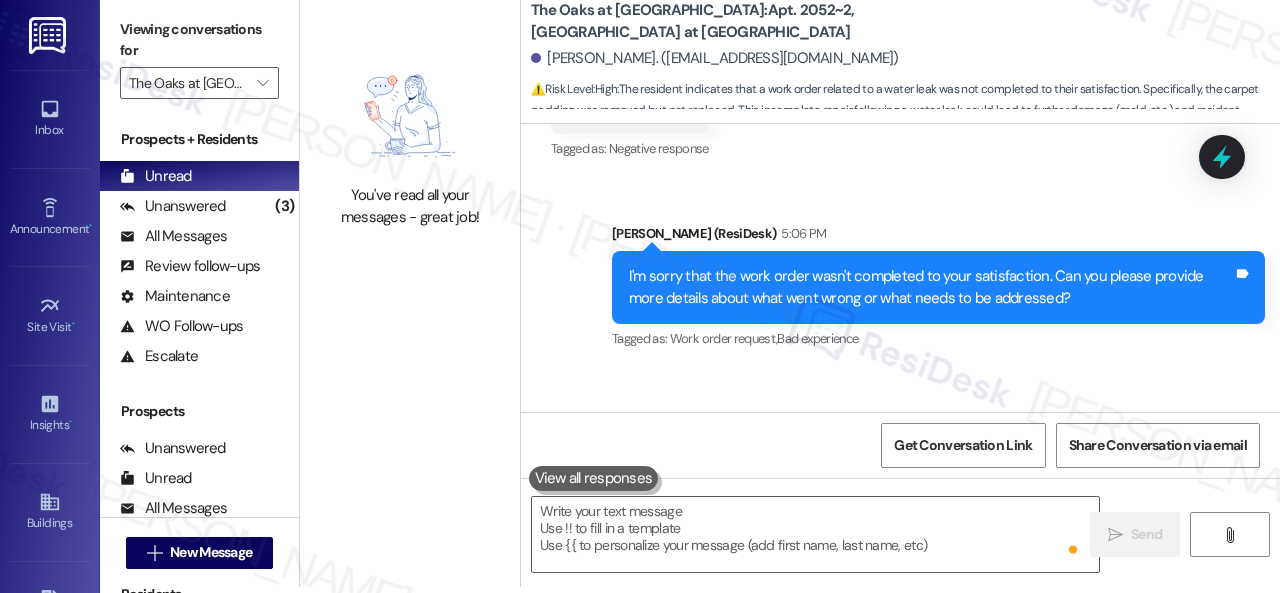 scroll, scrollTop: 0, scrollLeft: 0, axis: both 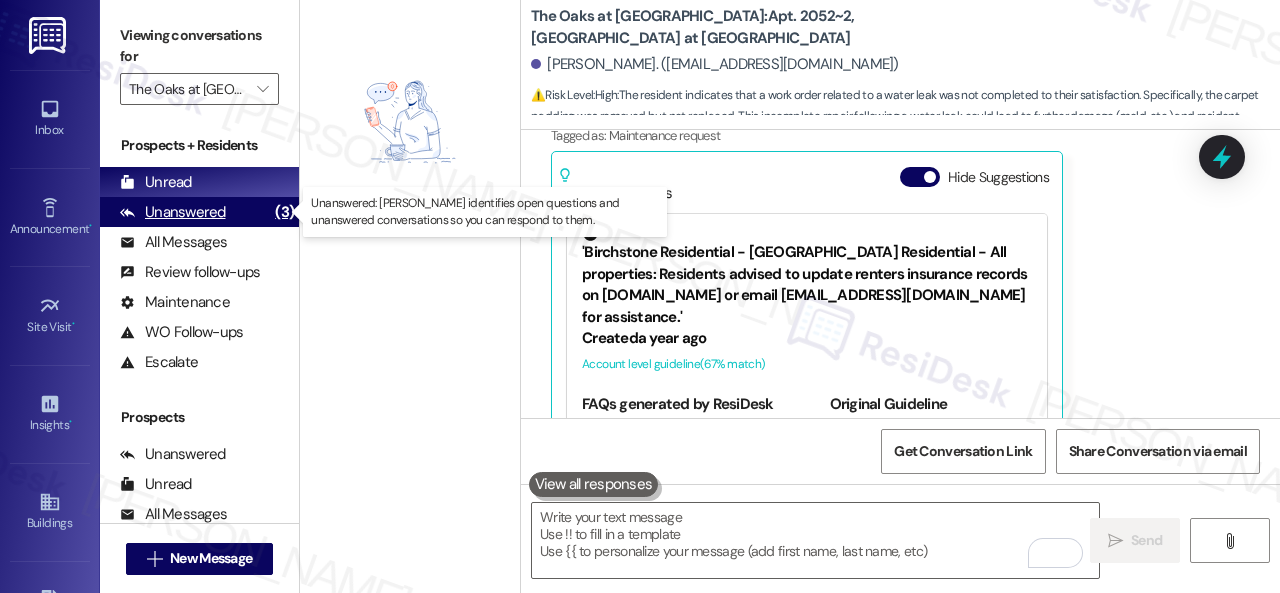 click on "Unanswered" at bounding box center [173, 212] 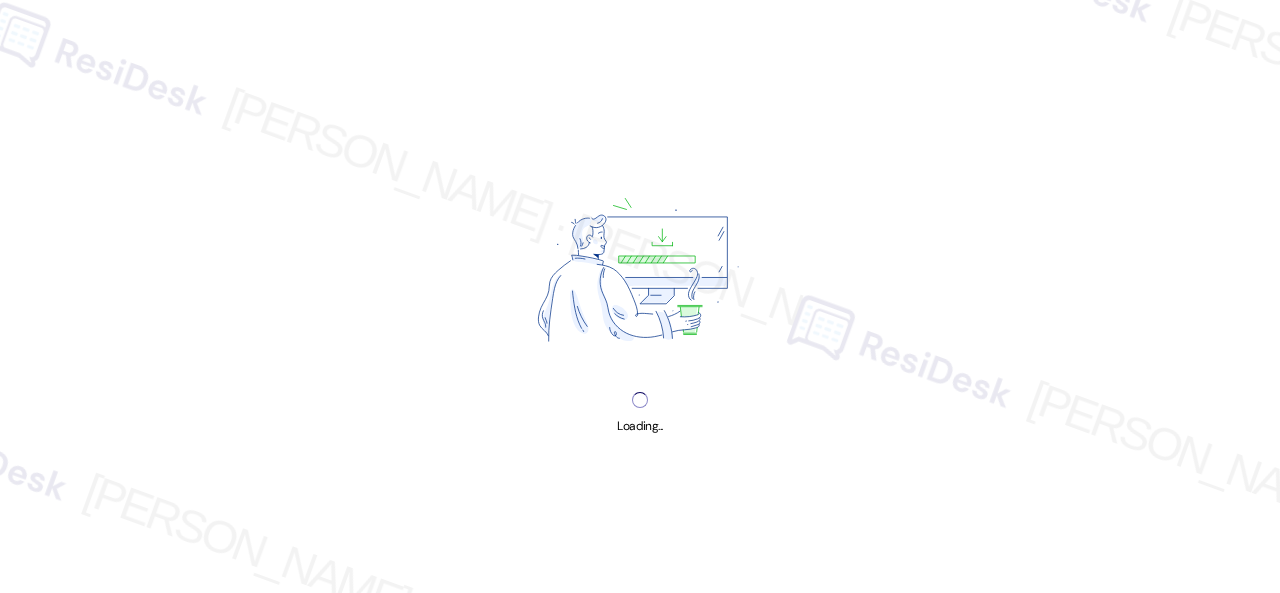 scroll, scrollTop: 0, scrollLeft: 0, axis: both 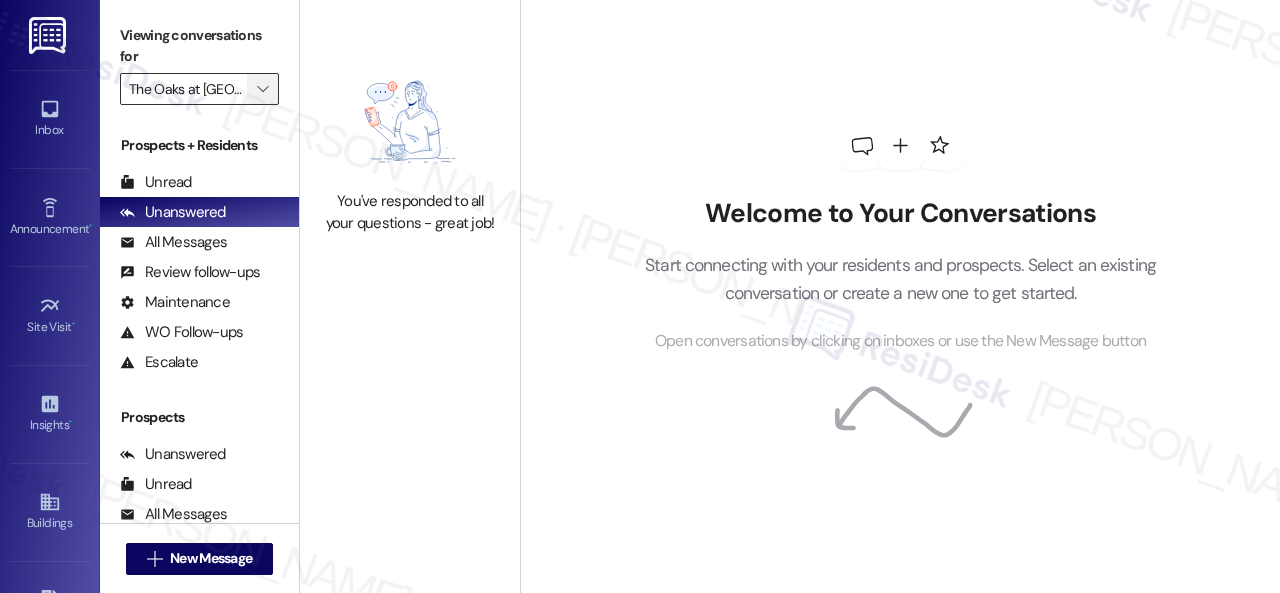 click on "" at bounding box center [262, 89] 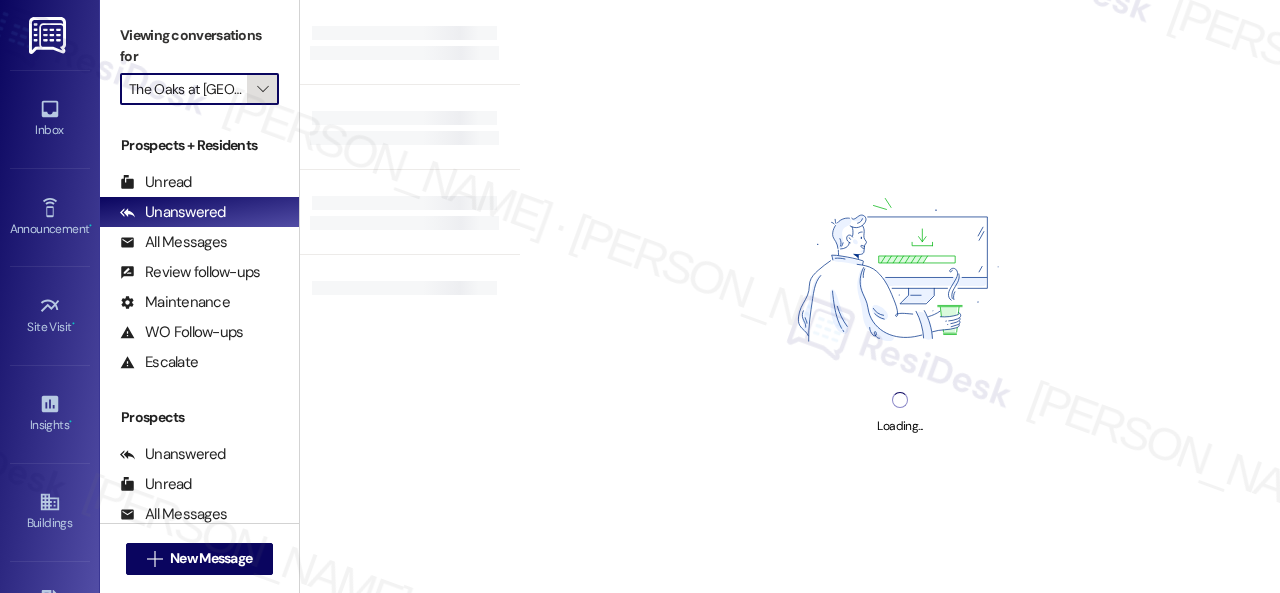 scroll, scrollTop: 0, scrollLeft: 26, axis: horizontal 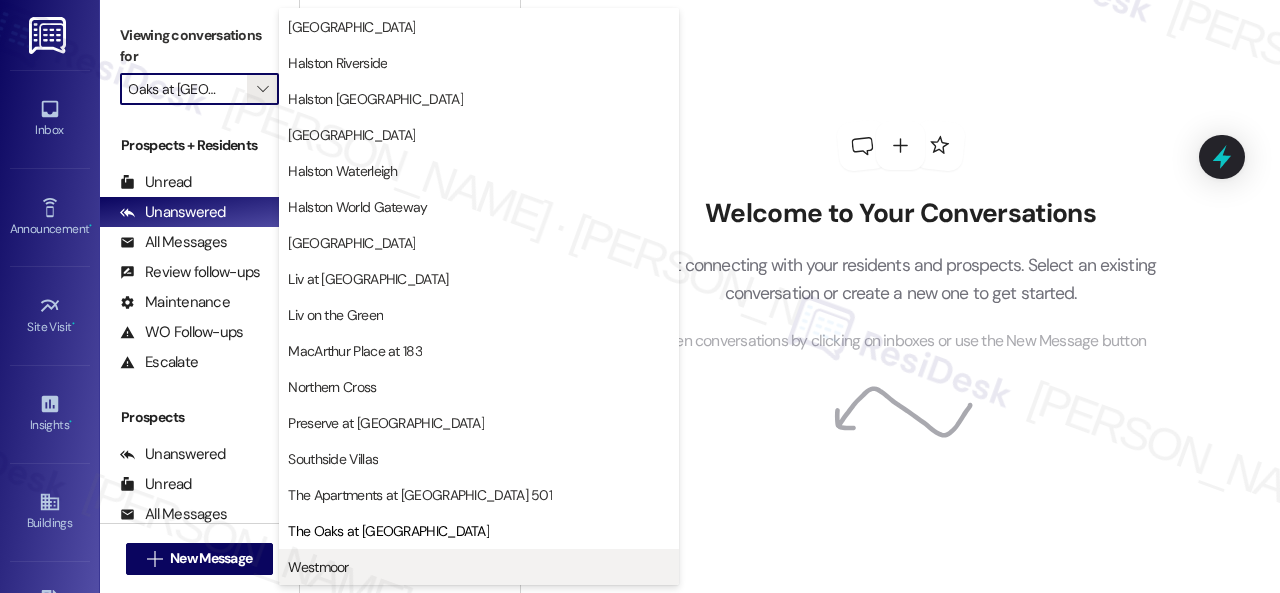 click on "Westmoor" at bounding box center (318, 567) 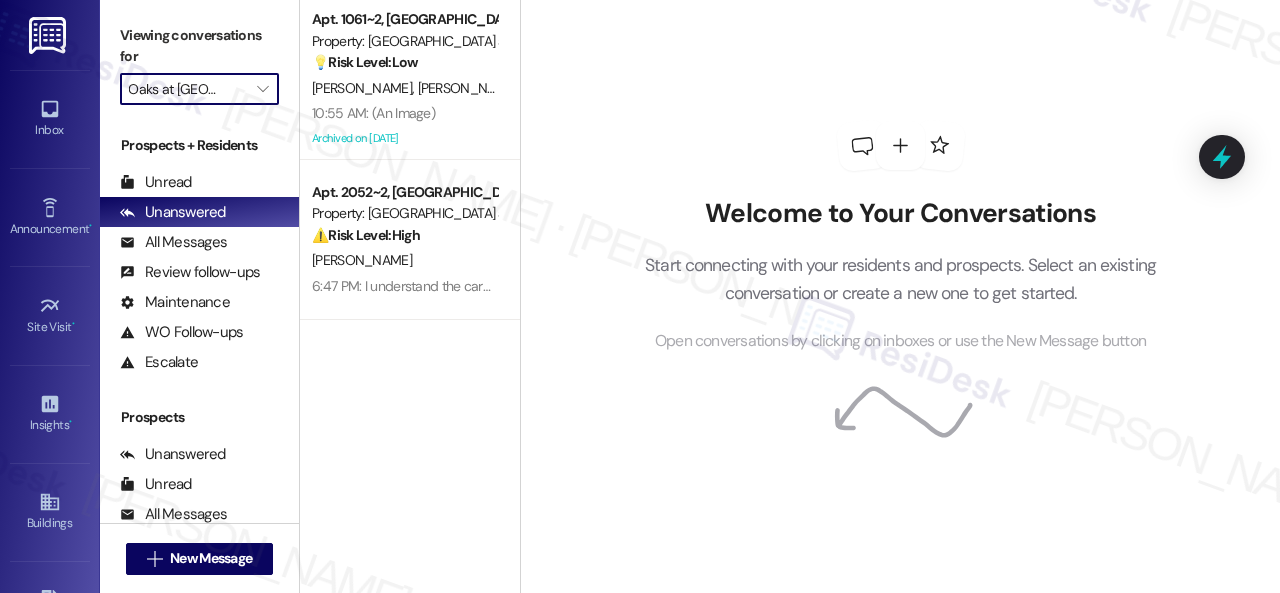type on "Westmoor" 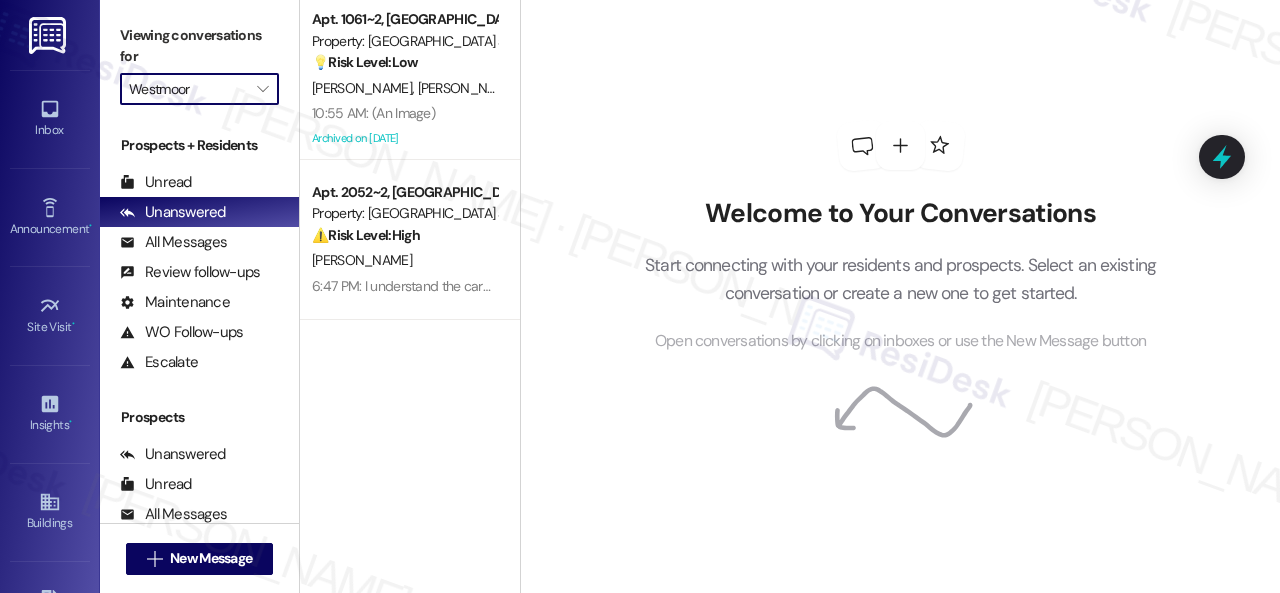 scroll, scrollTop: 0, scrollLeft: 0, axis: both 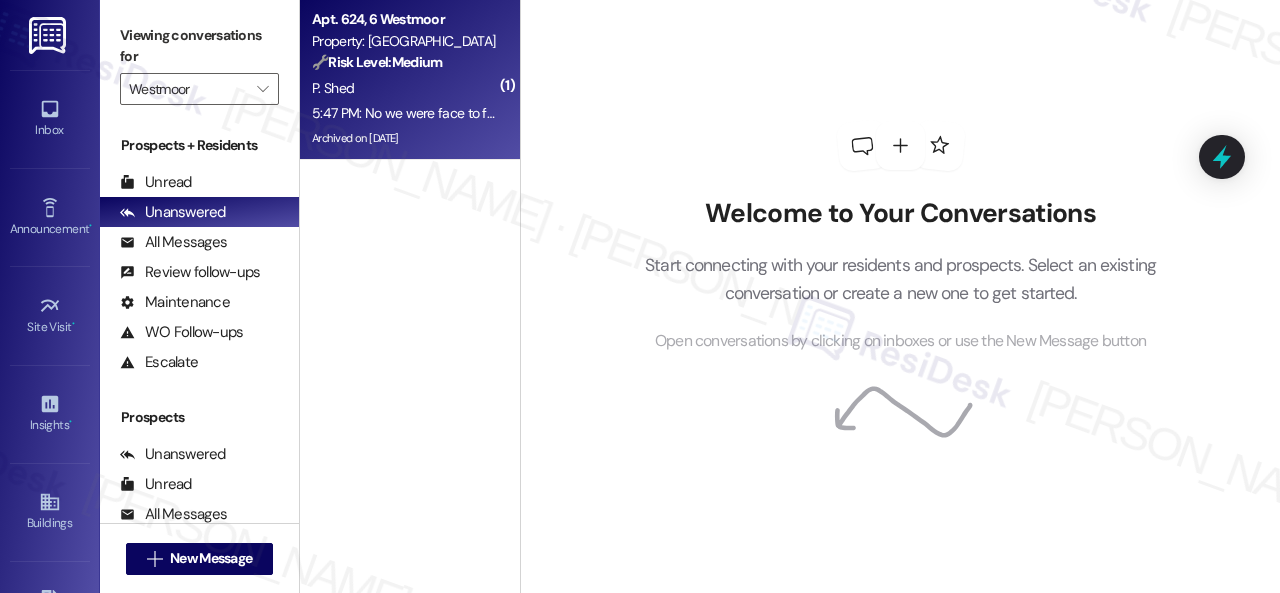 click on "P. Shed" at bounding box center [404, 88] 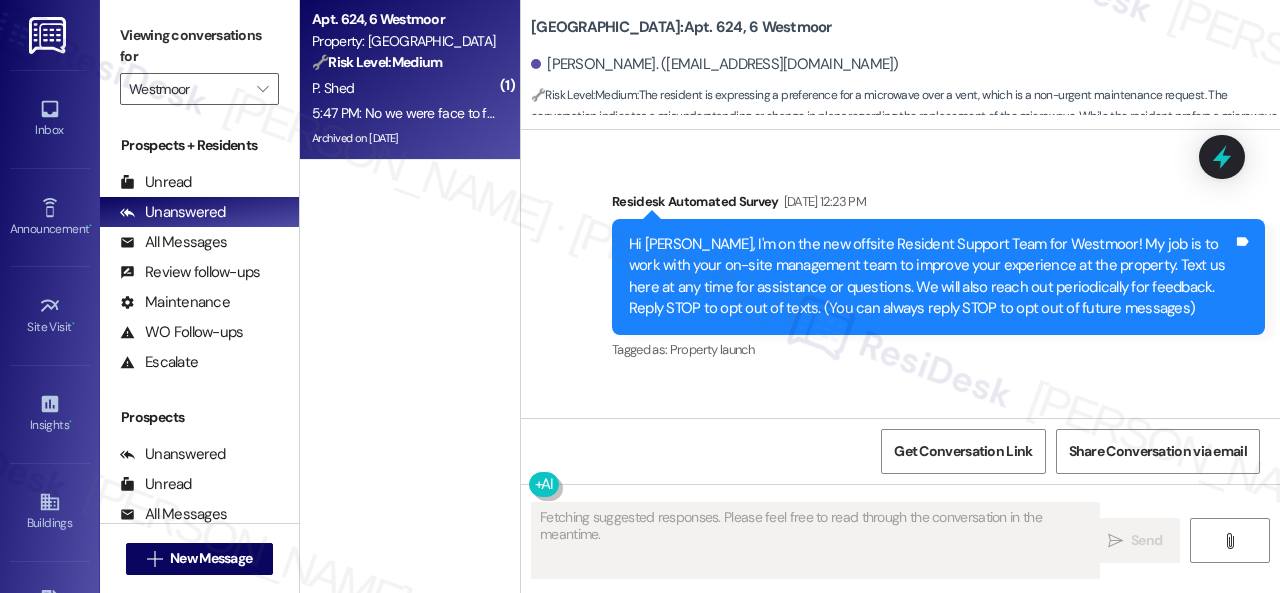 scroll, scrollTop: 21216, scrollLeft: 0, axis: vertical 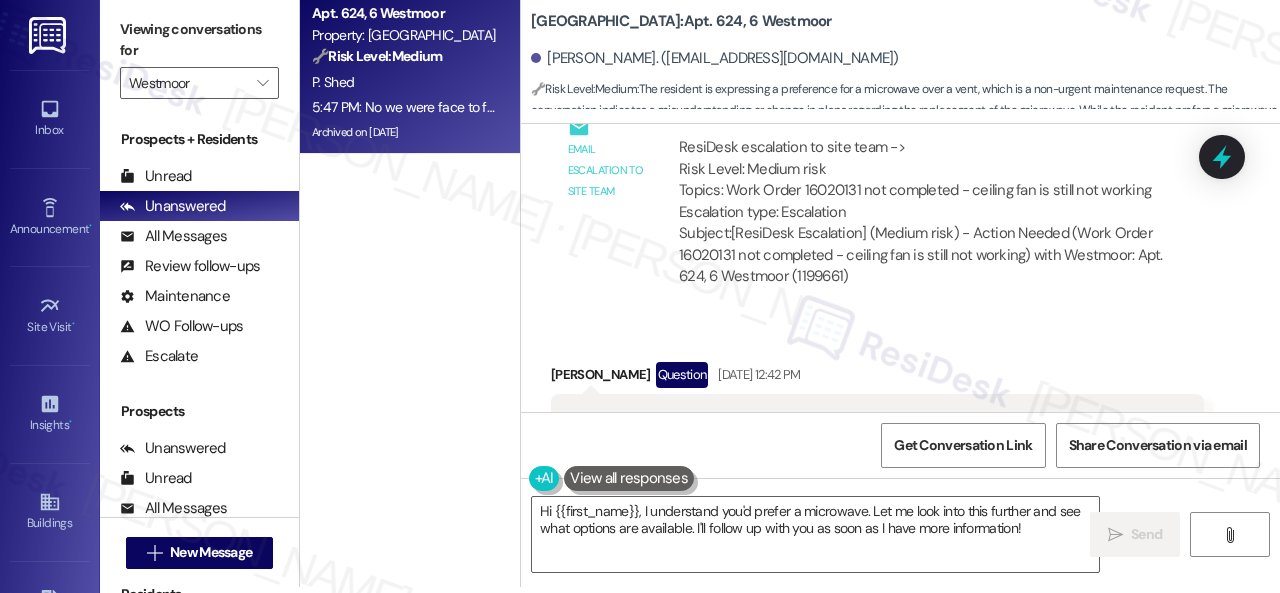 click on "Received via SMS [PERSON_NAME] Question [DATE] 12:42 PM Here's what need to b fix in my apartment I reported the microwave months ago n blinds now ceiling fan Tags and notes Tagged as:   Maintenance request Click to highlight conversations about Maintenance request  Related guidelines Show suggestions" at bounding box center [900, 444] 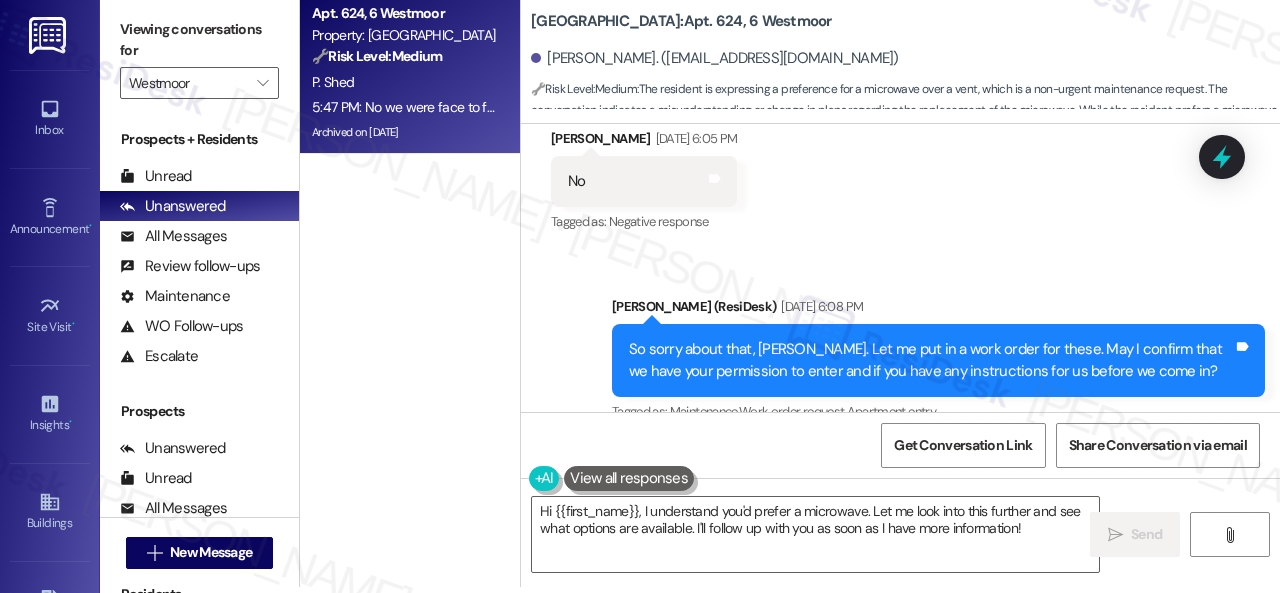 scroll, scrollTop: 20416, scrollLeft: 0, axis: vertical 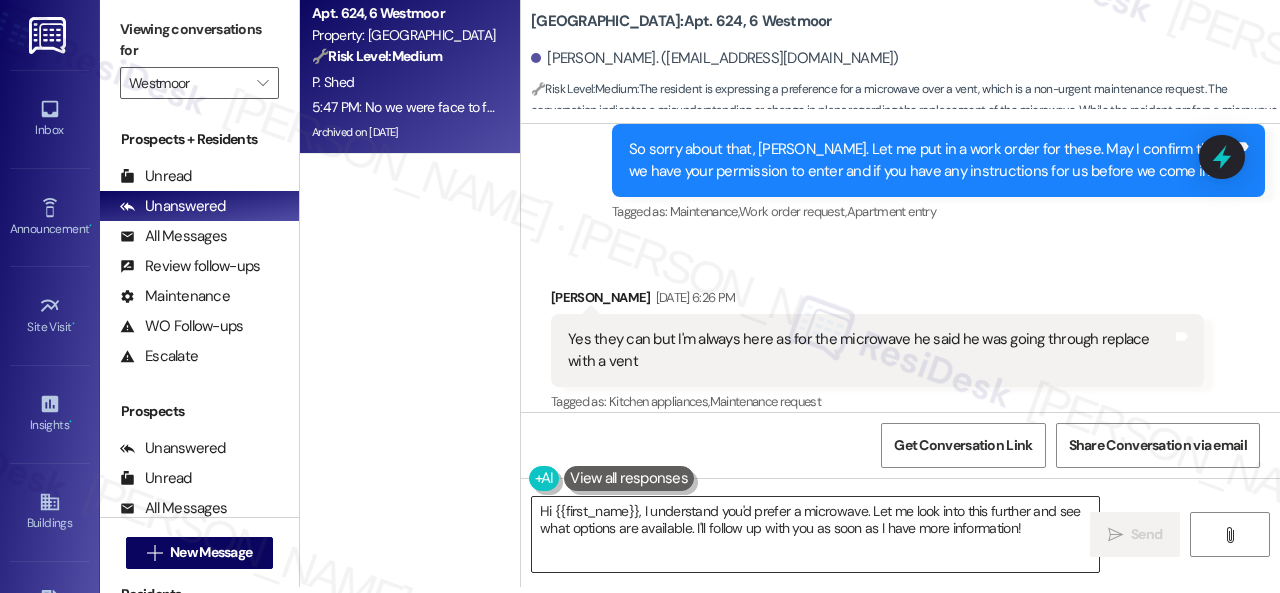 drag, startPoint x: 956, startPoint y: 522, endPoint x: 1064, endPoint y: 543, distance: 110.02273 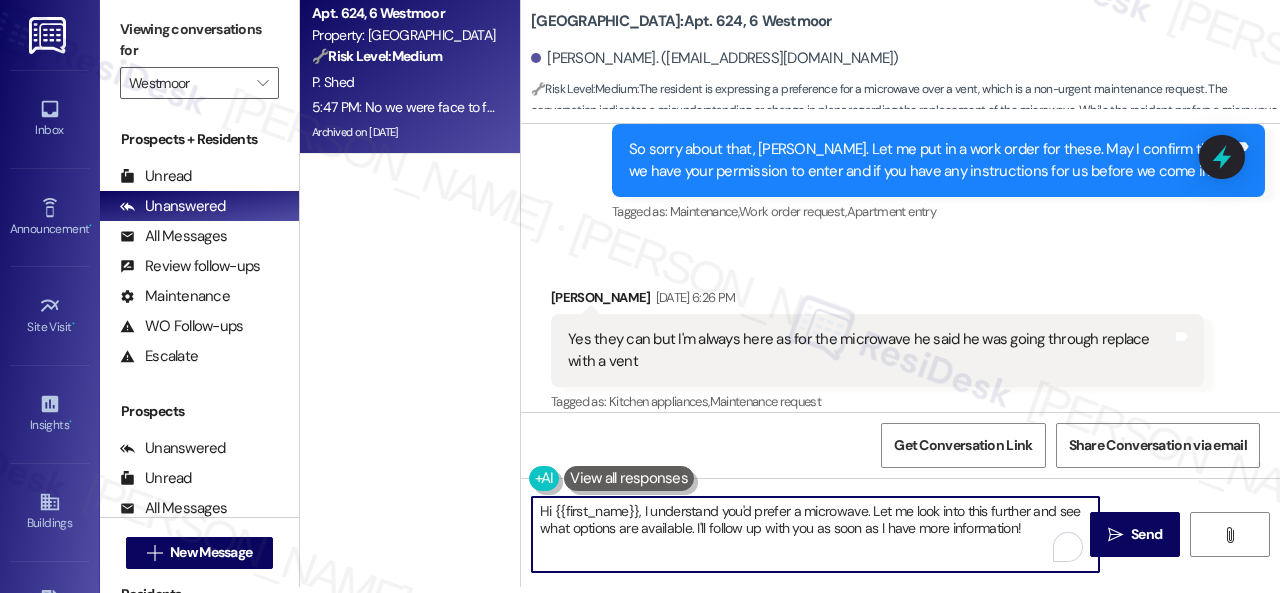 drag, startPoint x: 1064, startPoint y: 543, endPoint x: 650, endPoint y: 520, distance: 414.6384 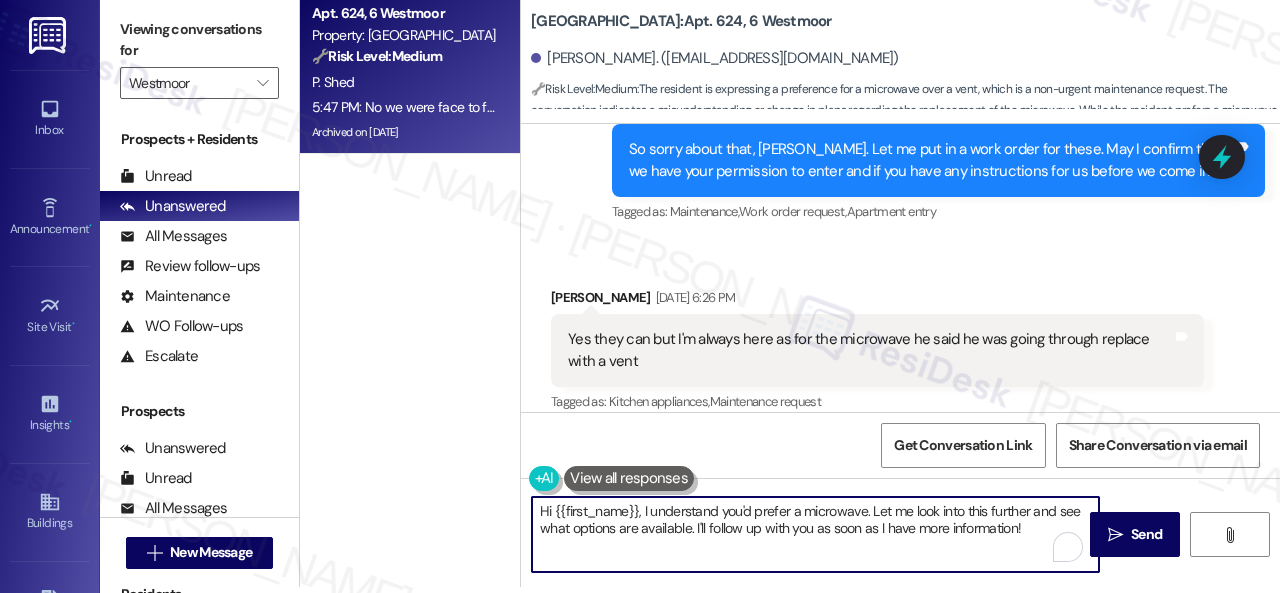 click on "Apt. 624, 6 Westmoor Property: Westmoor 🔧  Risk Level:  Medium The resident is expressing a preference for a microwave over a vent, which is a non-urgent maintenance request. The conversation indicates a misunderstanding or change in plans regarding the replacement of the microwave. While the resident prefers a microwave, this does not constitute an emergency or urgent issue. The situation requires clarification but does not pose an immediate risk. P. Shed 5:47 PM: No we were face to face a maintenance man prefer microwave  5:47 PM: No we were face to face a maintenance man prefer microwave  Archived on [DATE] [GEOGRAPHIC_DATA]:  Apt. 624, 6 Westmoor       [PERSON_NAME]. ([EMAIL_ADDRESS][DOMAIN_NAME])   🔧  Risk Level:  Medium :  Survey, sent via SMS Residesk Automated Survey [DATE] 12:23 PM Tags and notes Tagged as:   Property launch Click to highlight conversations about Property launch Announcement, sent via SMS [PERSON_NAME]   (ResiDesk) [DATE] 11:10 AM Tags and notes Tagged as:   Maintenance ,  ,  ," at bounding box center [790, 290] 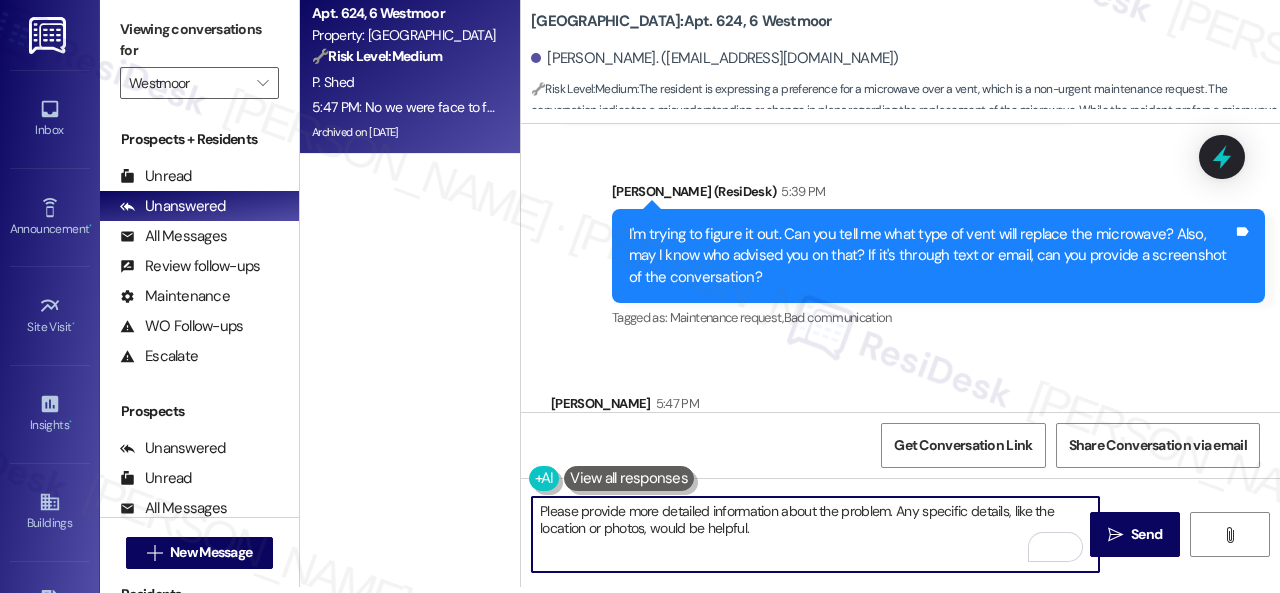 scroll, scrollTop: 21216, scrollLeft: 0, axis: vertical 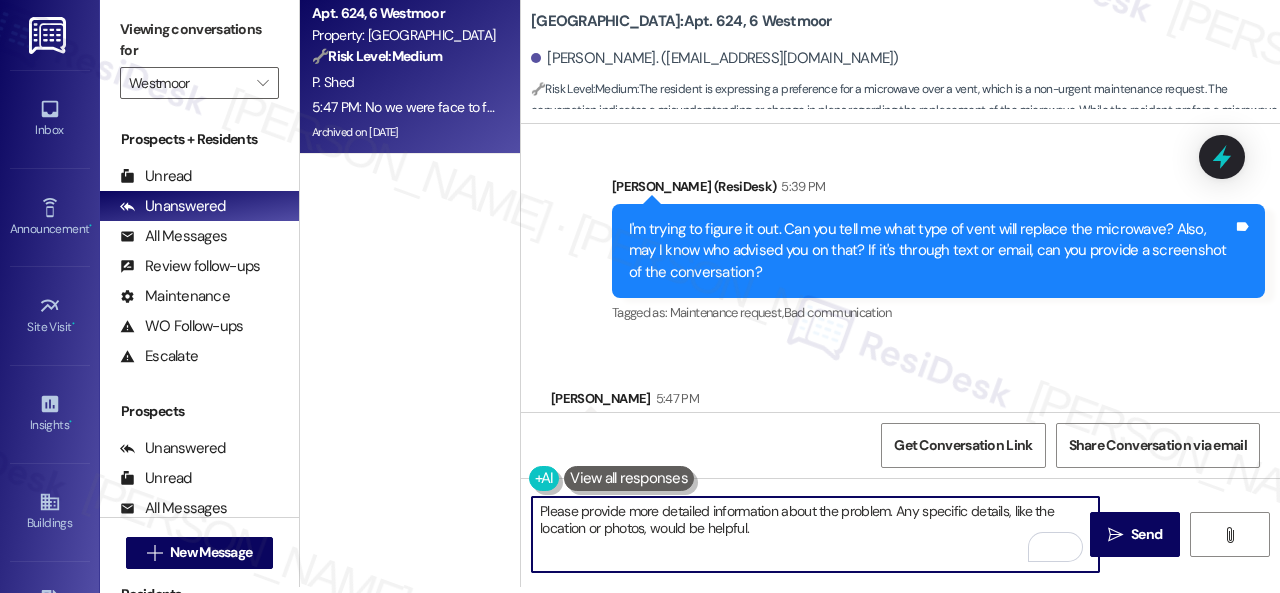click on "Please provide more detailed information about the problem. Any specific details, like the location or photos, would be helpful." at bounding box center [815, 534] 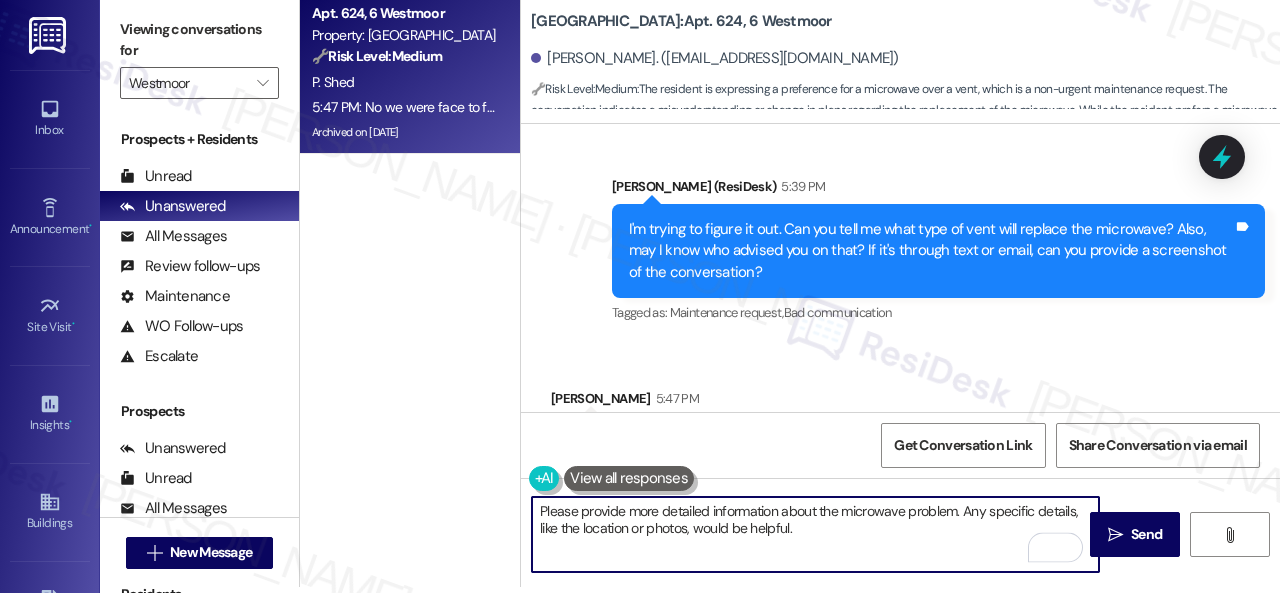 click on "Please provide more detailed information about the microwave problem. Any specific details, like the location or photos, would be helpful." at bounding box center [815, 534] 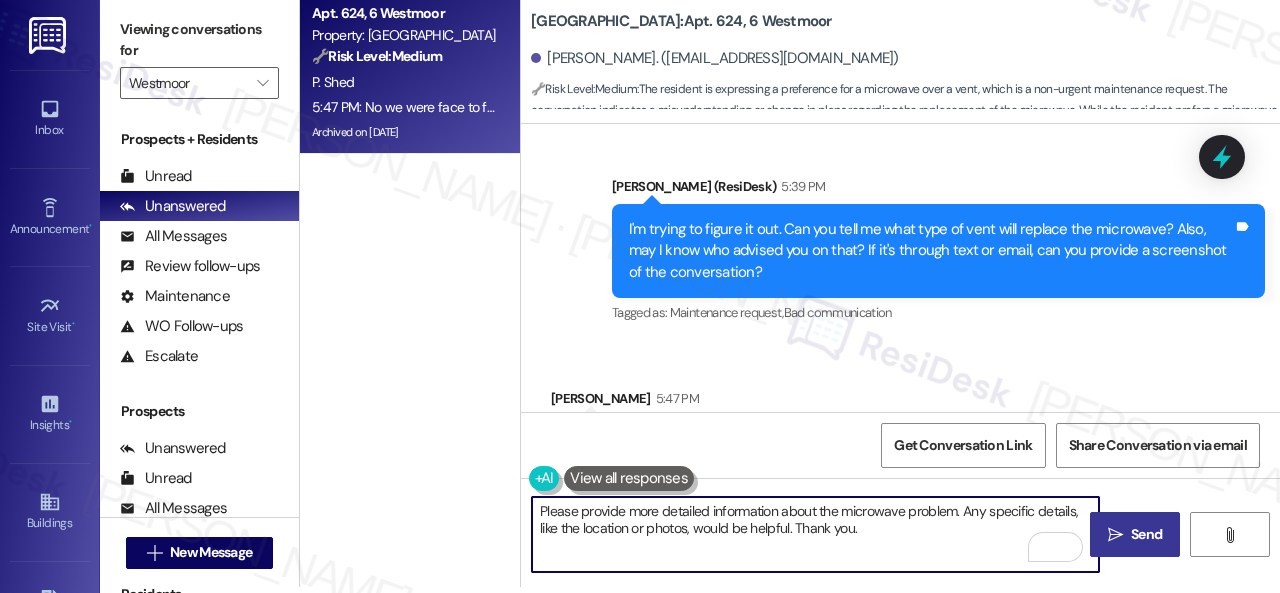 type on "Please provide more detailed information about the microwave problem. Any specific details, like the location or photos, would be helpful. Thank you." 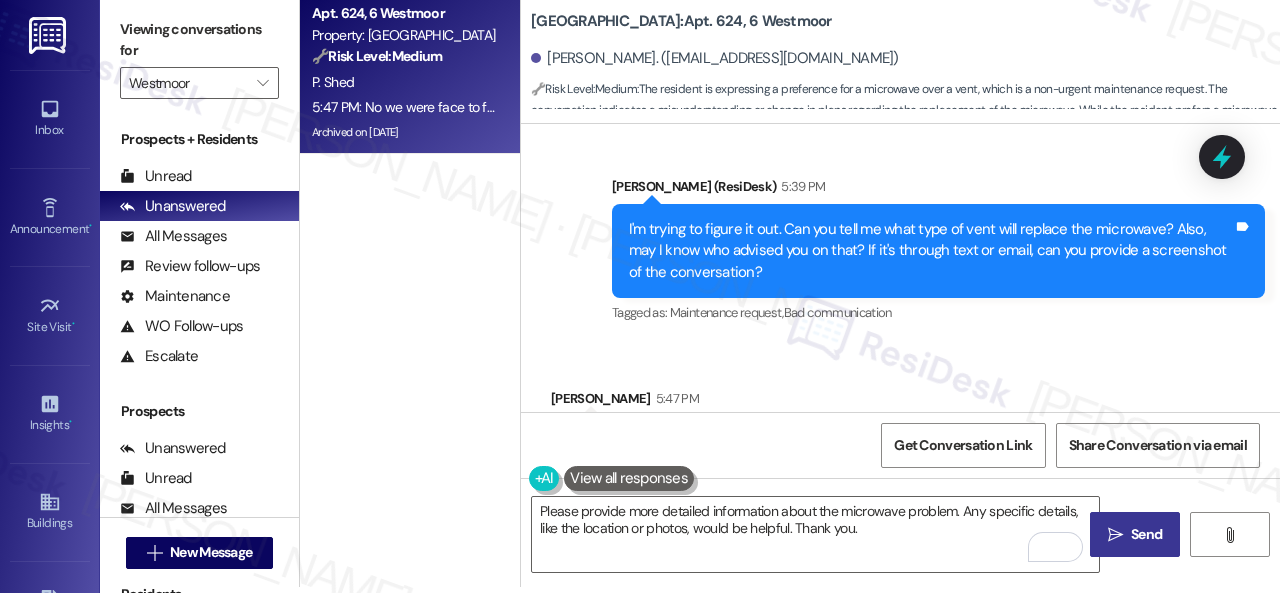 click on " Send" at bounding box center (1135, 534) 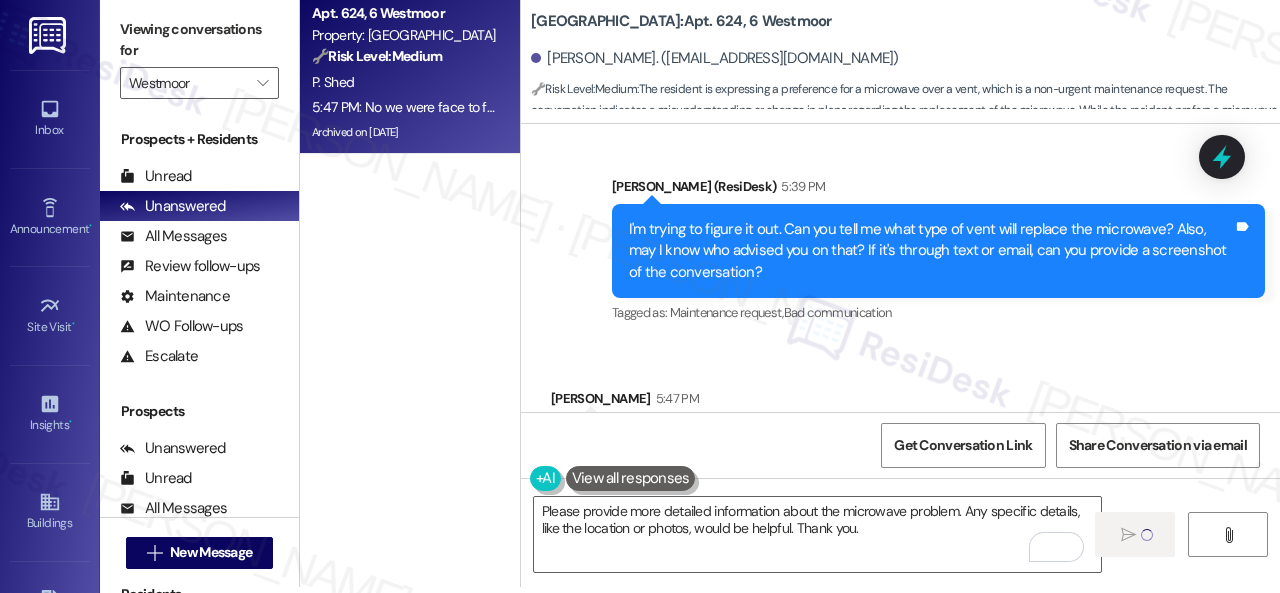 type 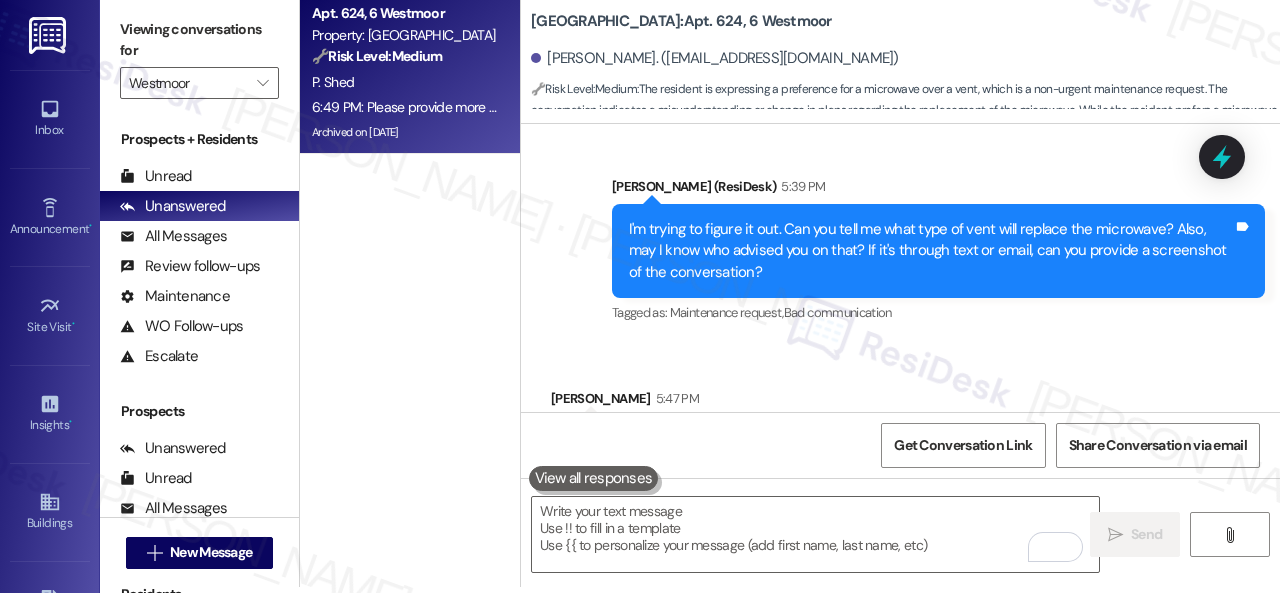 scroll, scrollTop: 0, scrollLeft: 0, axis: both 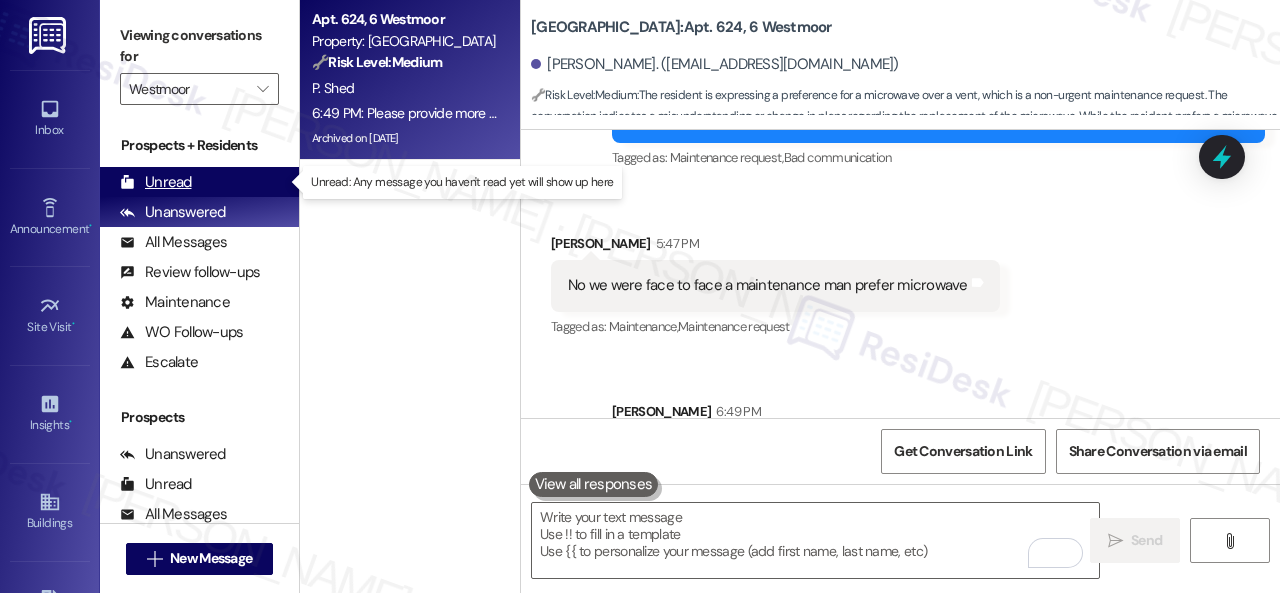 click on "Unread" at bounding box center (156, 182) 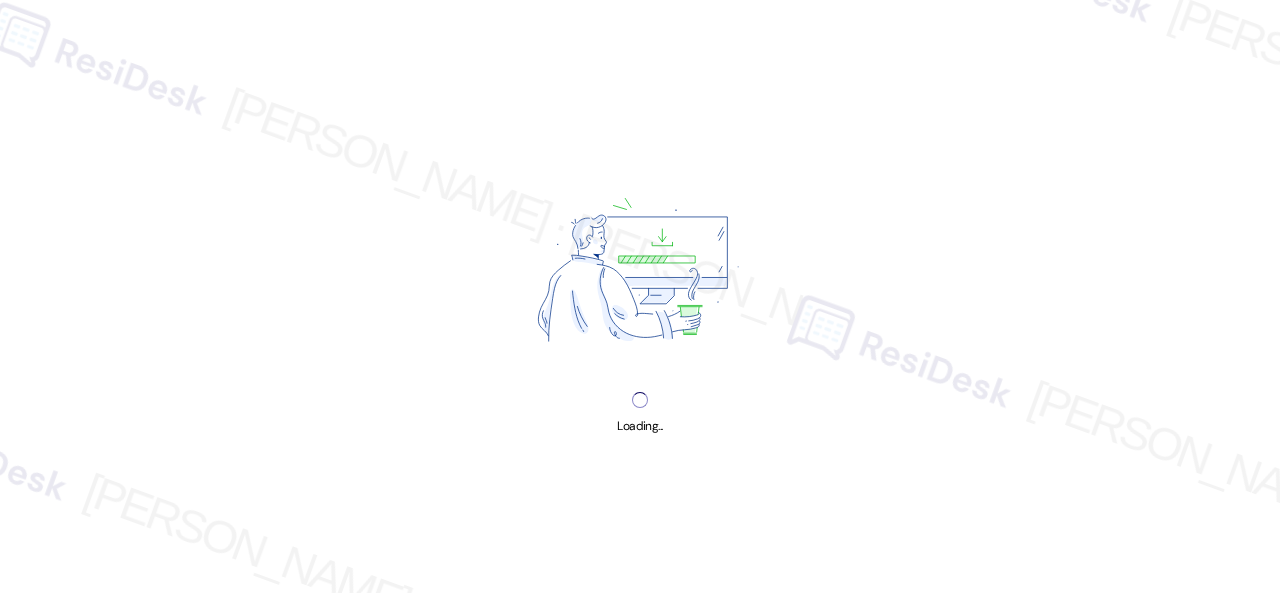 scroll, scrollTop: 0, scrollLeft: 0, axis: both 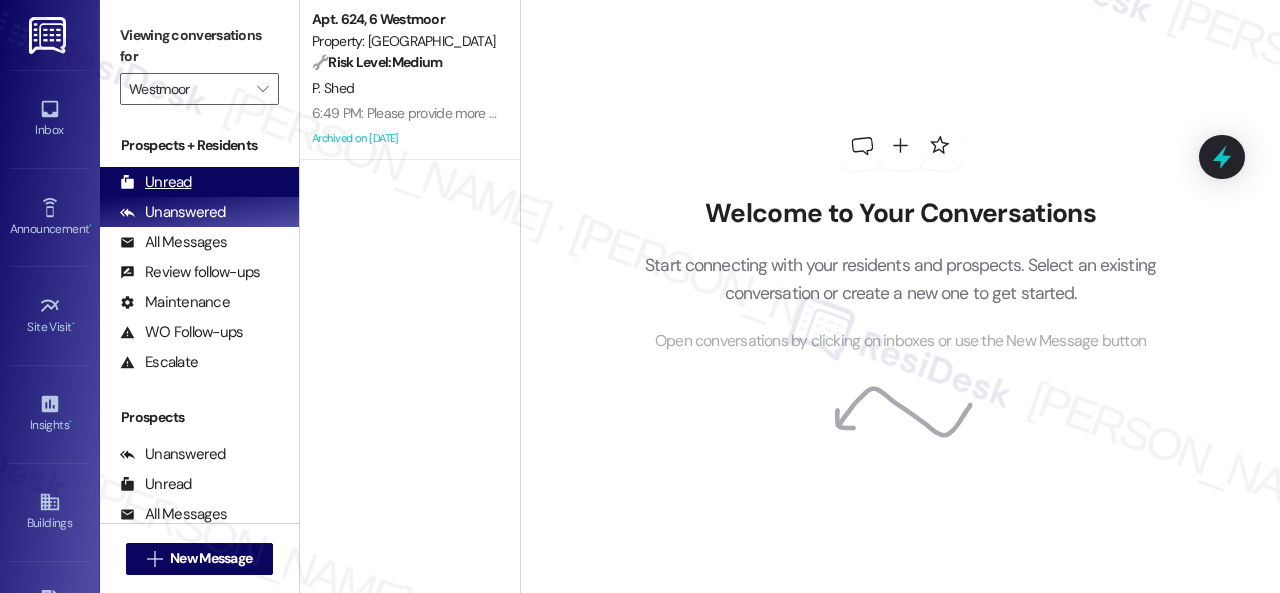 click on "Unread" at bounding box center [156, 182] 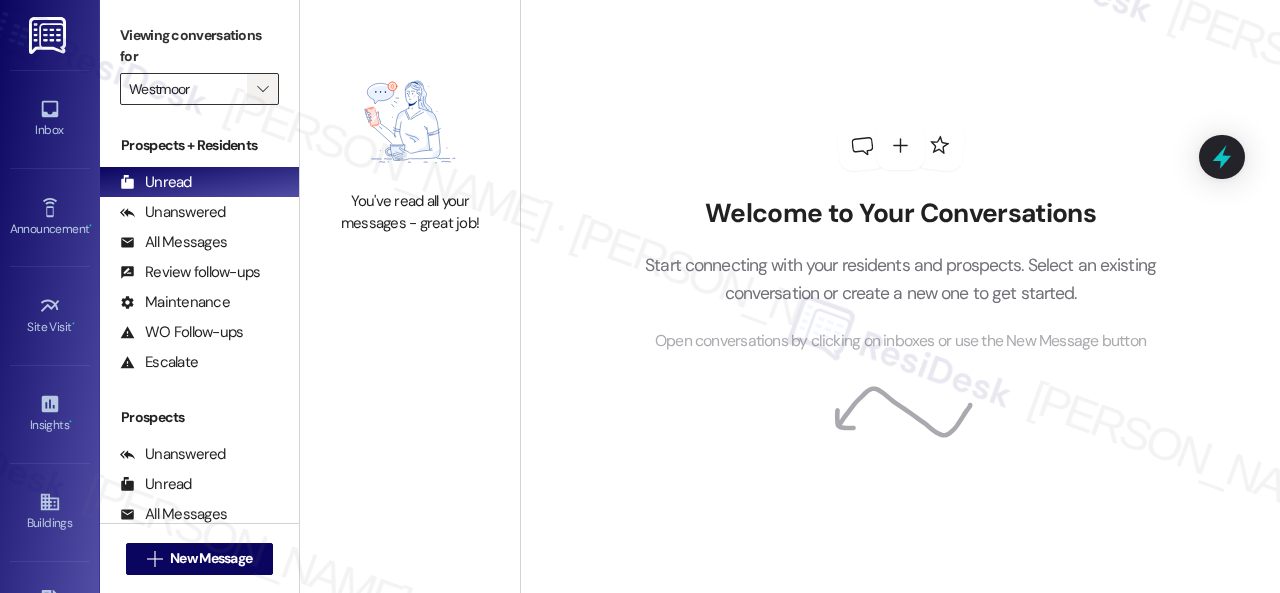click on "" at bounding box center [262, 89] 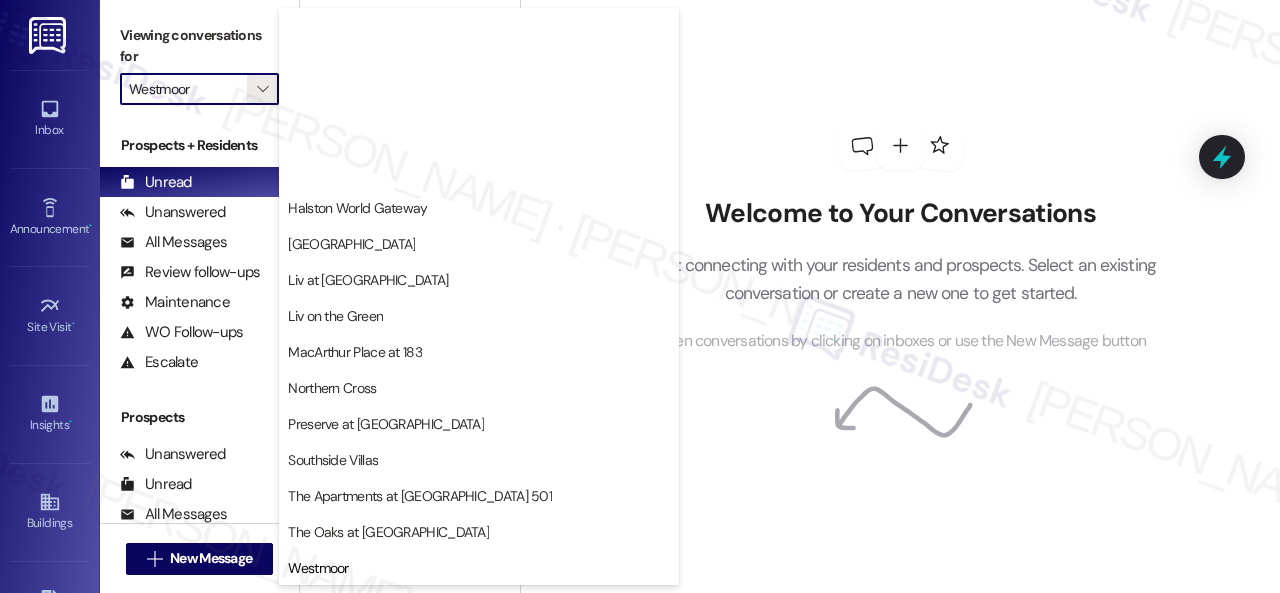 scroll, scrollTop: 864, scrollLeft: 0, axis: vertical 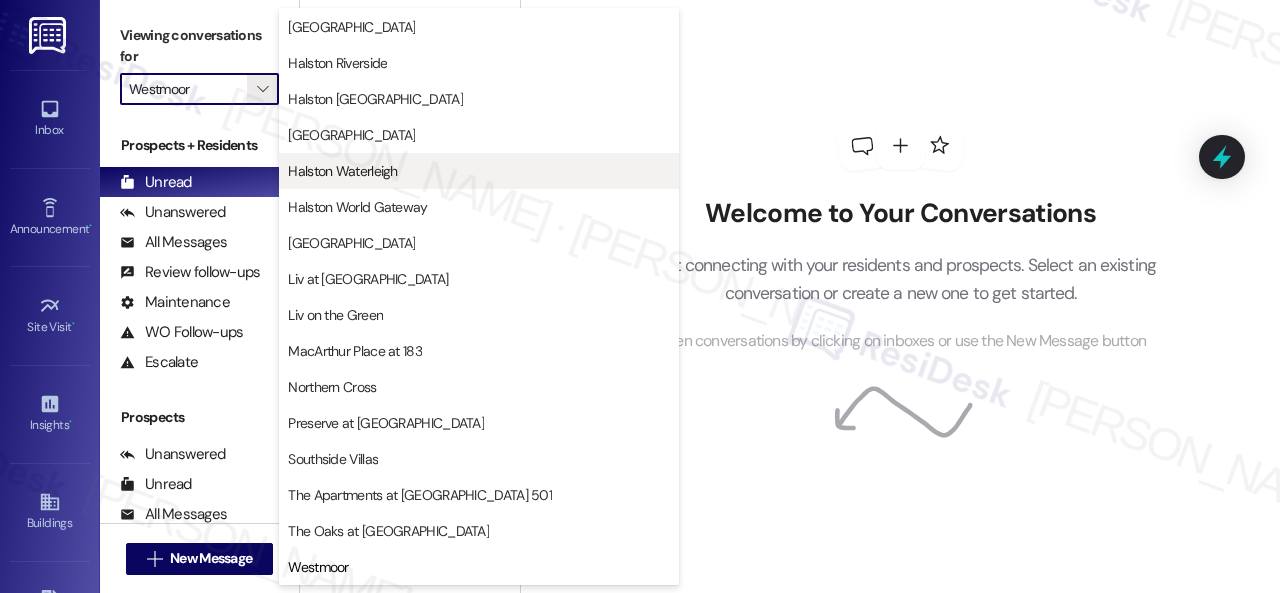 click on "Halston Waterleigh" at bounding box center [342, 171] 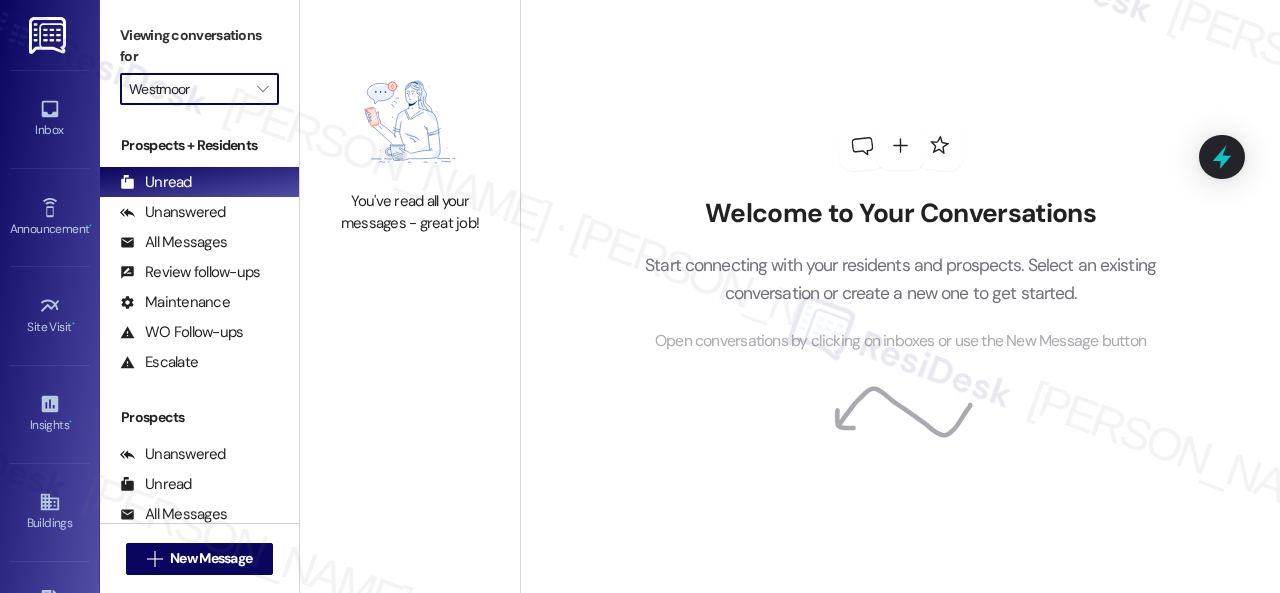 type on "Halston Waterleigh" 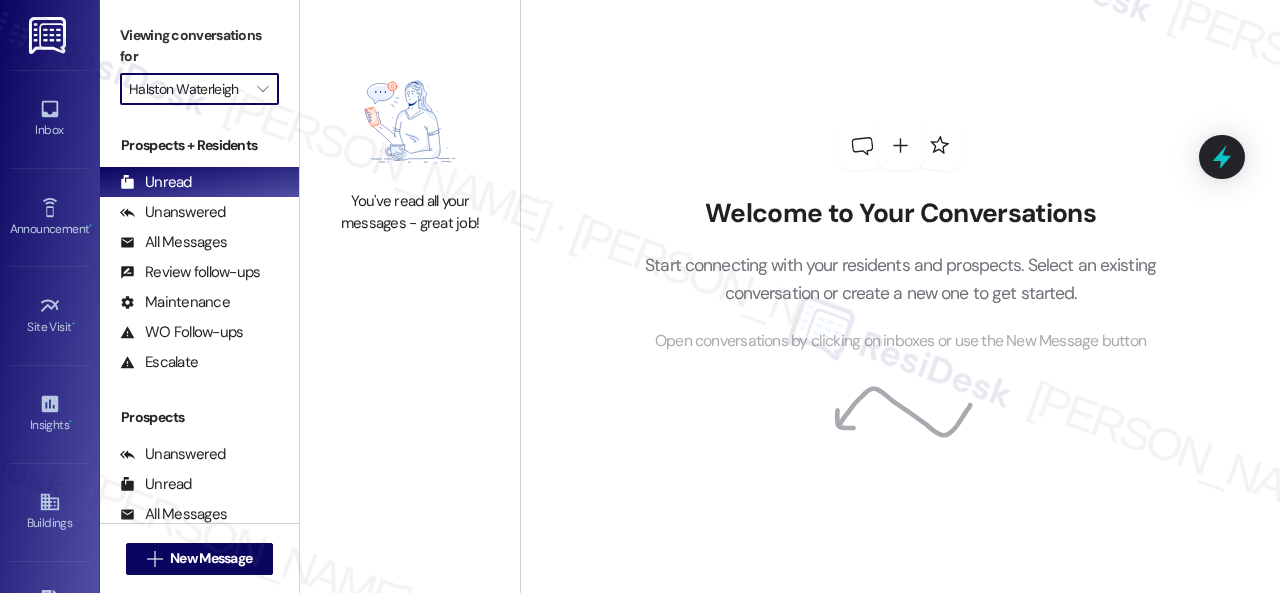 click on "Welcome to Your Conversations Start connecting with your residents and prospects. Select an existing conversation or create a new one to get started. Open conversations by clicking on inboxes or use the New Message button" at bounding box center (900, 296) 